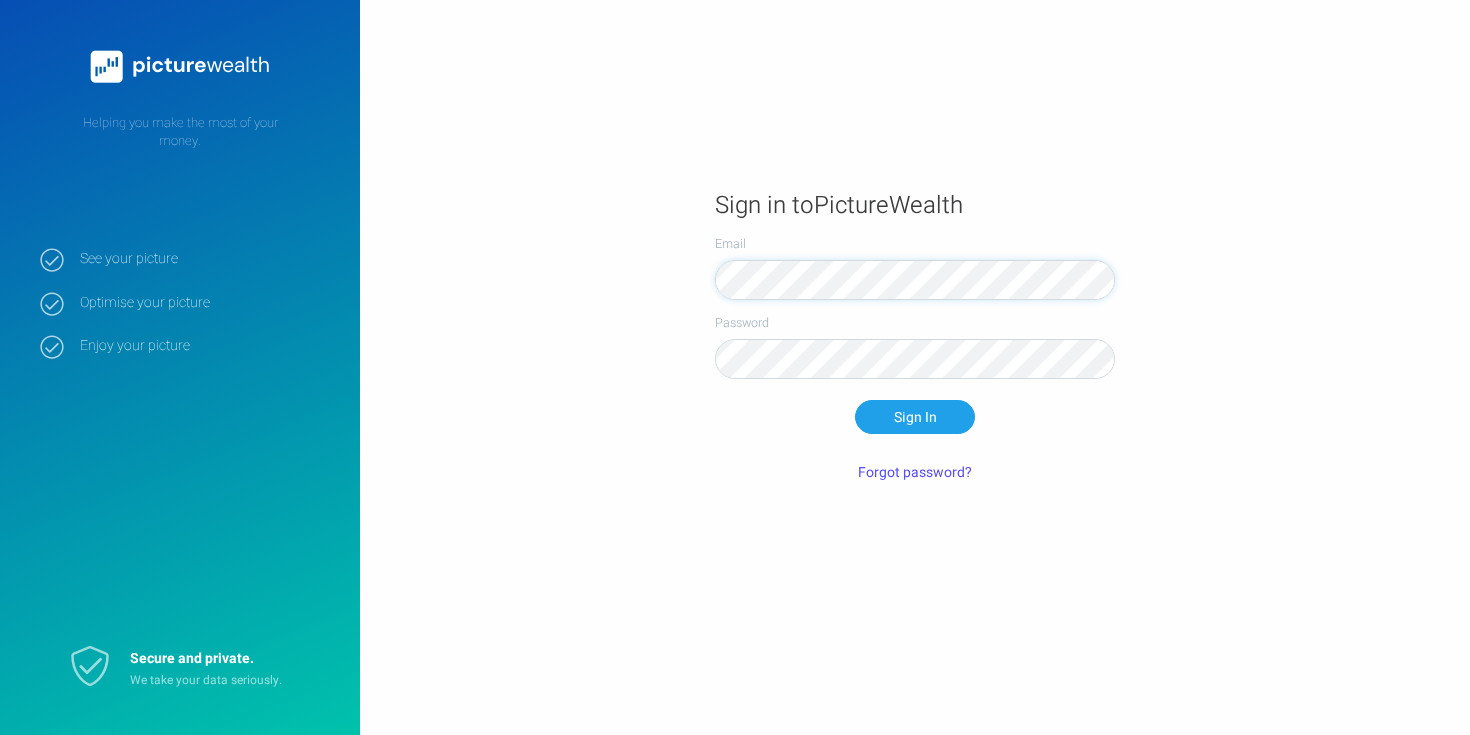 scroll, scrollTop: 0, scrollLeft: 0, axis: both 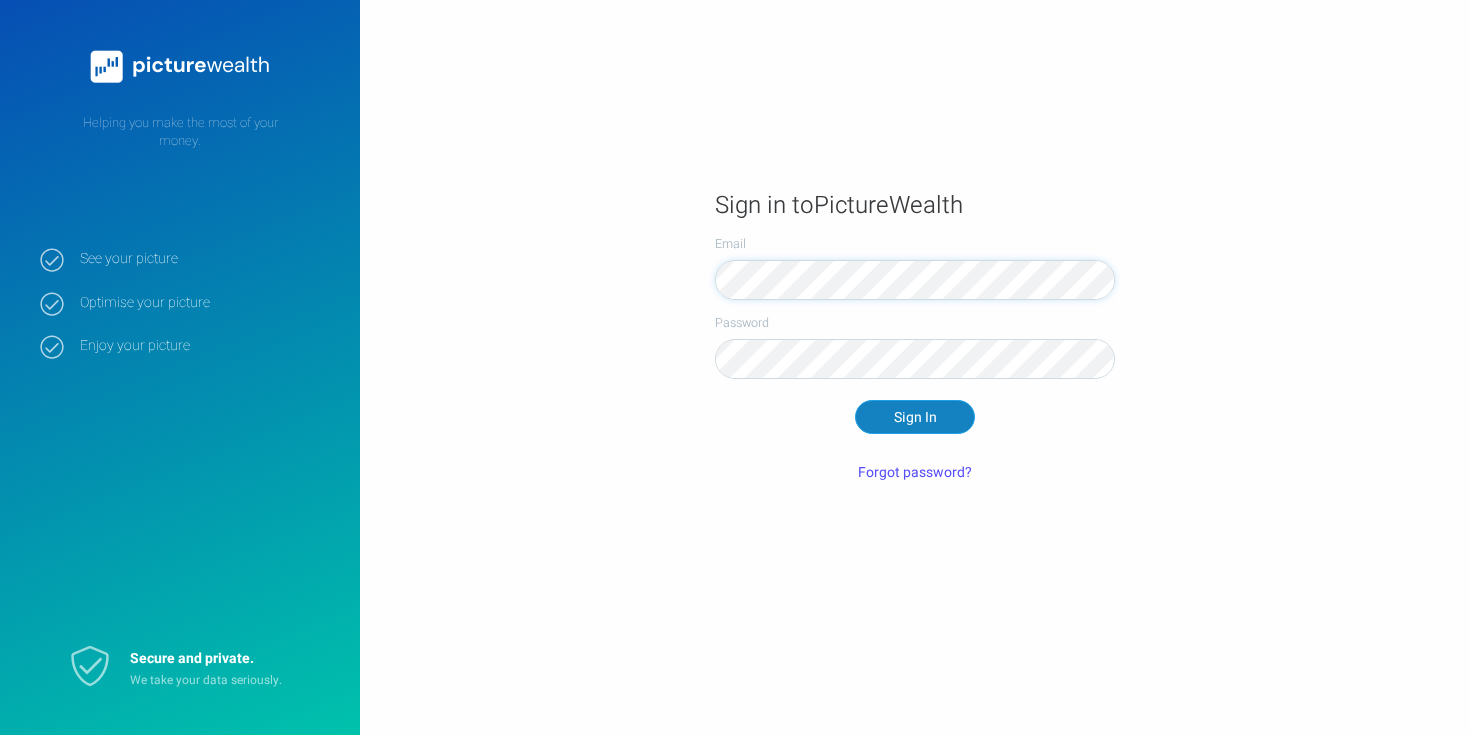 click on "Sign In" at bounding box center (915, 417) 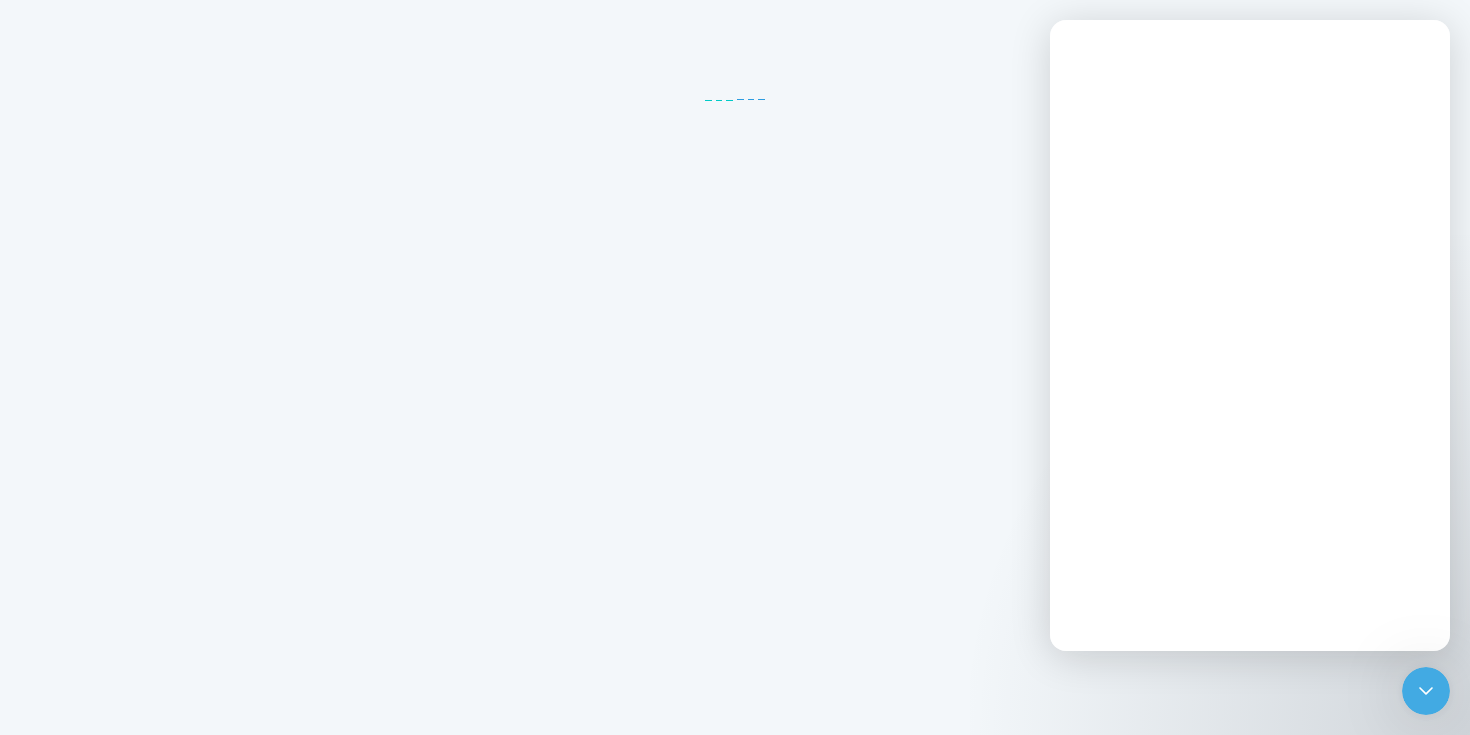 scroll, scrollTop: 0, scrollLeft: 0, axis: both 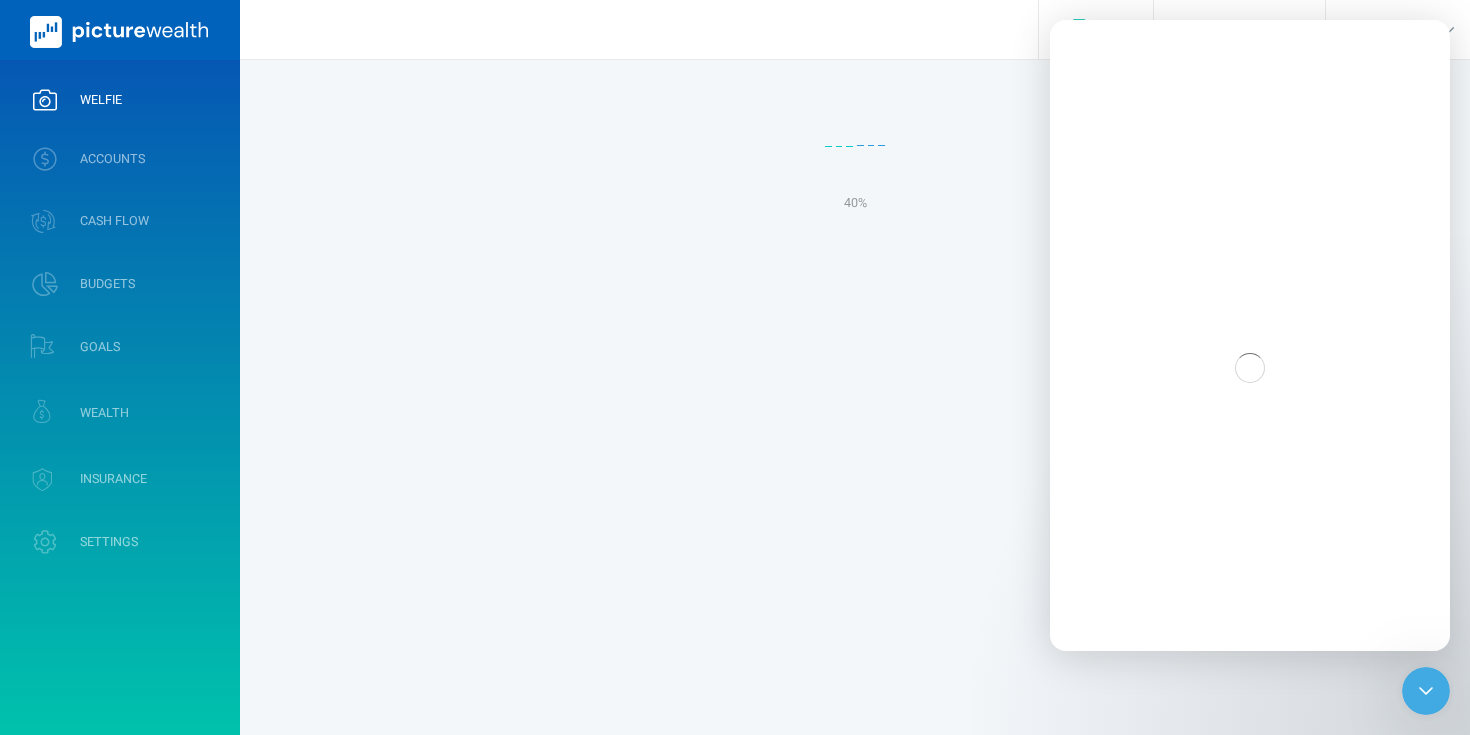 click 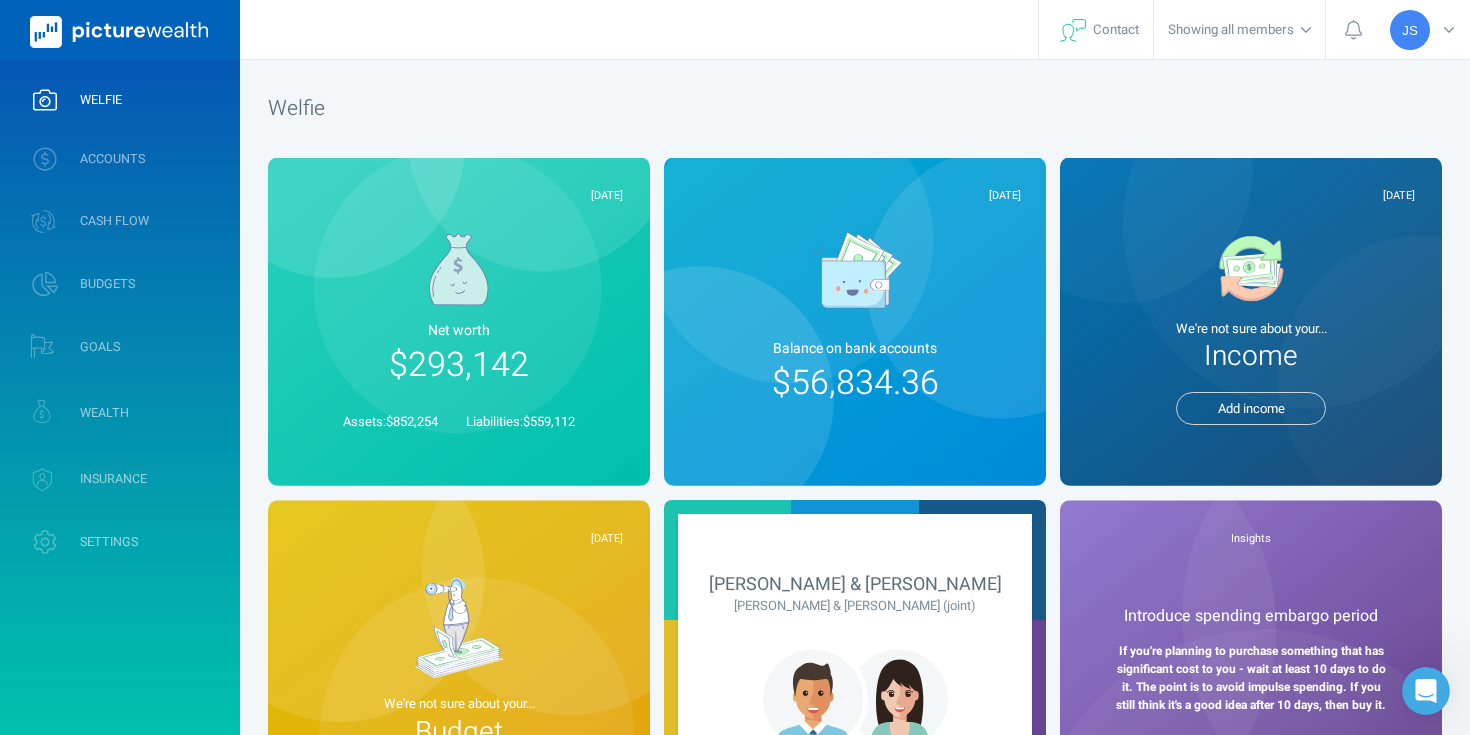 scroll, scrollTop: 0, scrollLeft: 0, axis: both 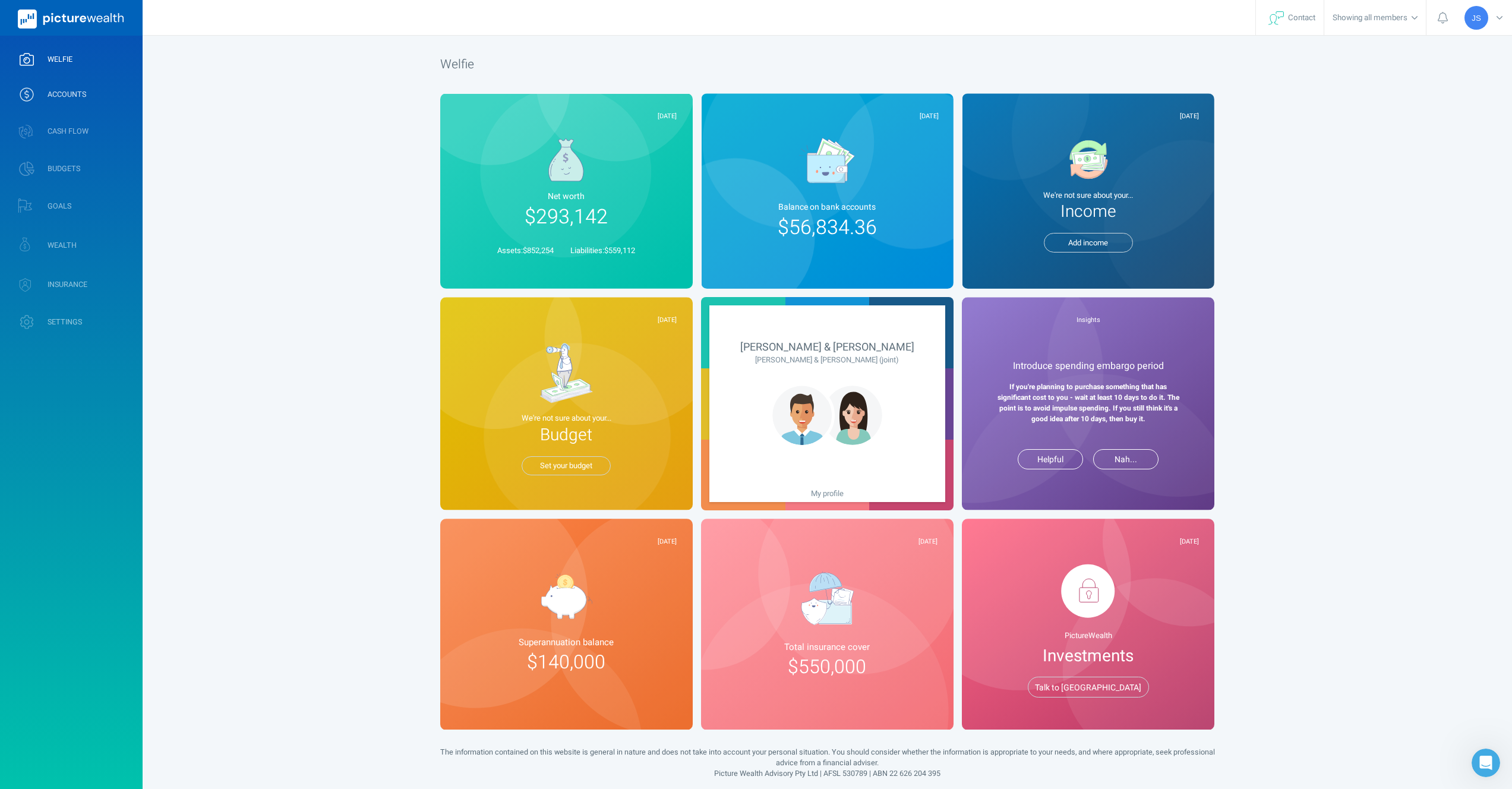 click on "ACCOUNTS" at bounding box center [71, 94] 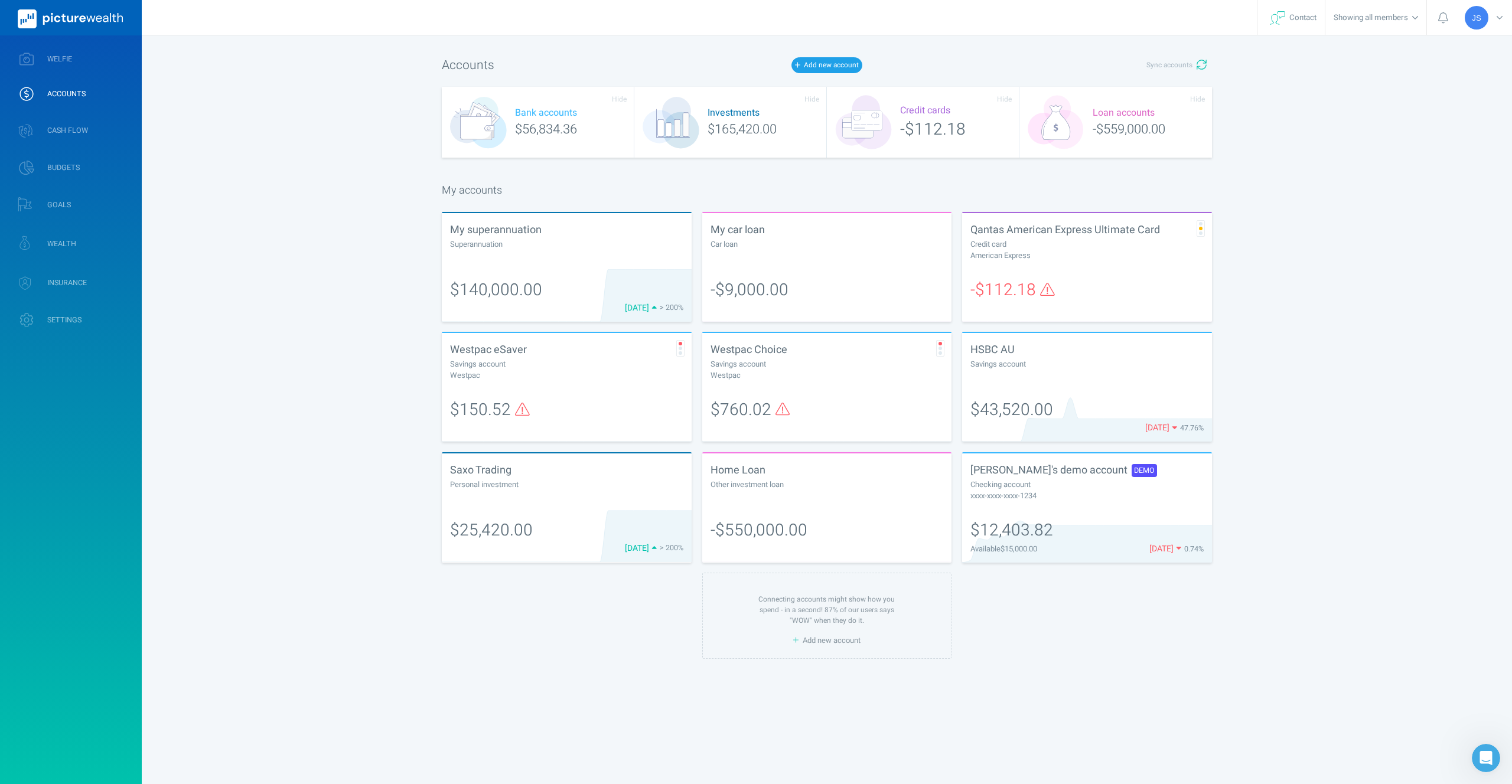 click on "Bank accounts $56,834.36" at bounding box center (538, 122) 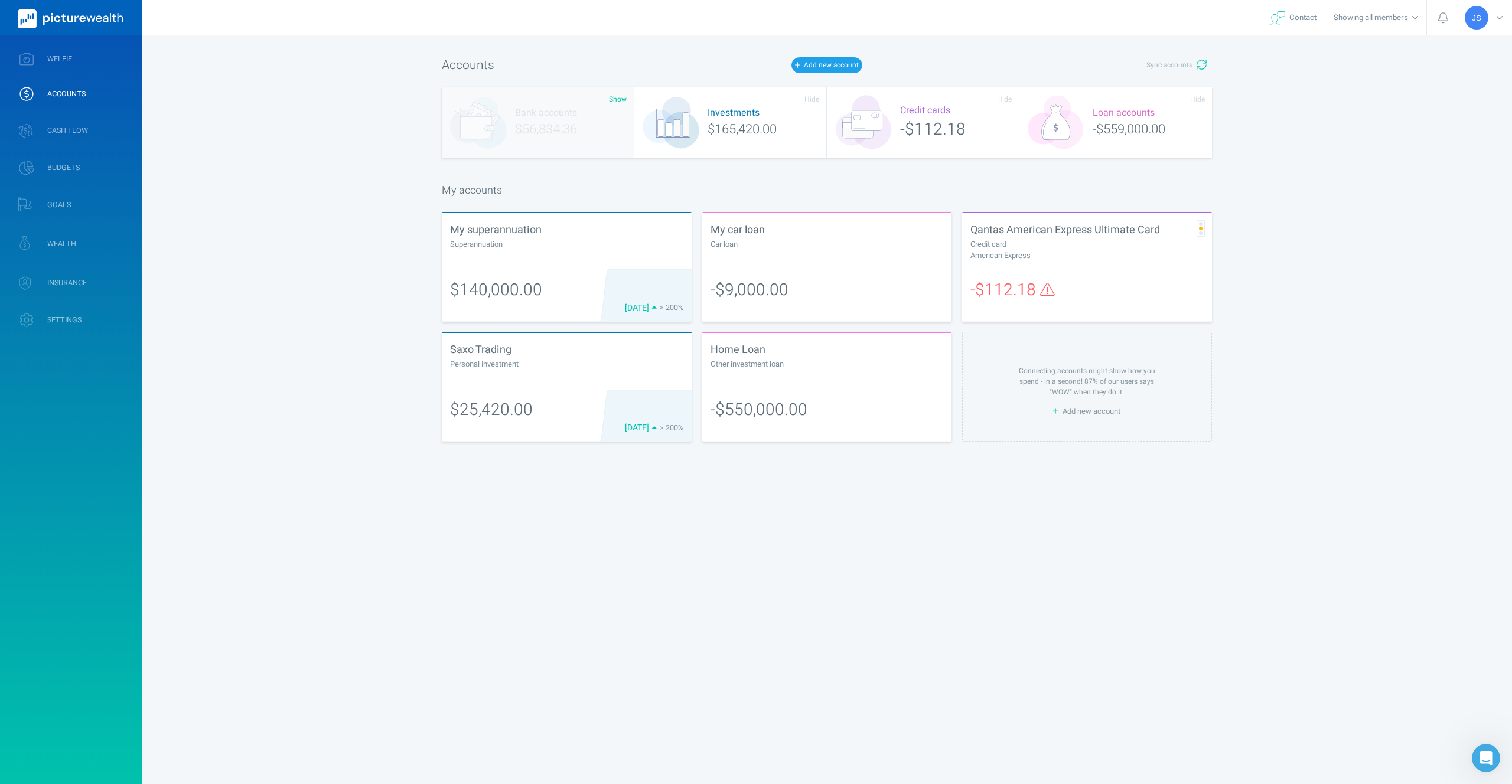 click on "Investments $165,420.00" at bounding box center (731, 122) 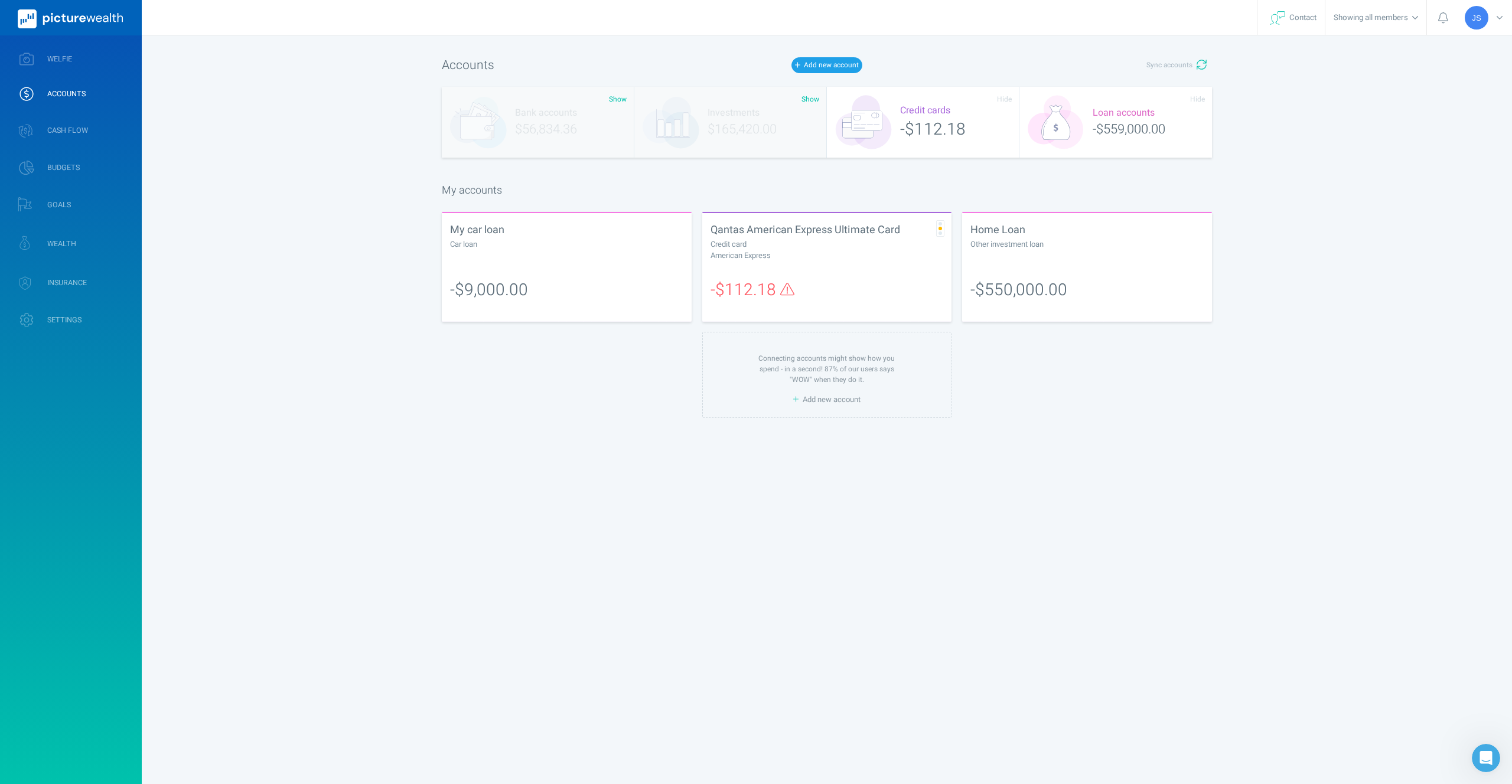 click on "Credit cards -$112.18" at bounding box center (923, 122) 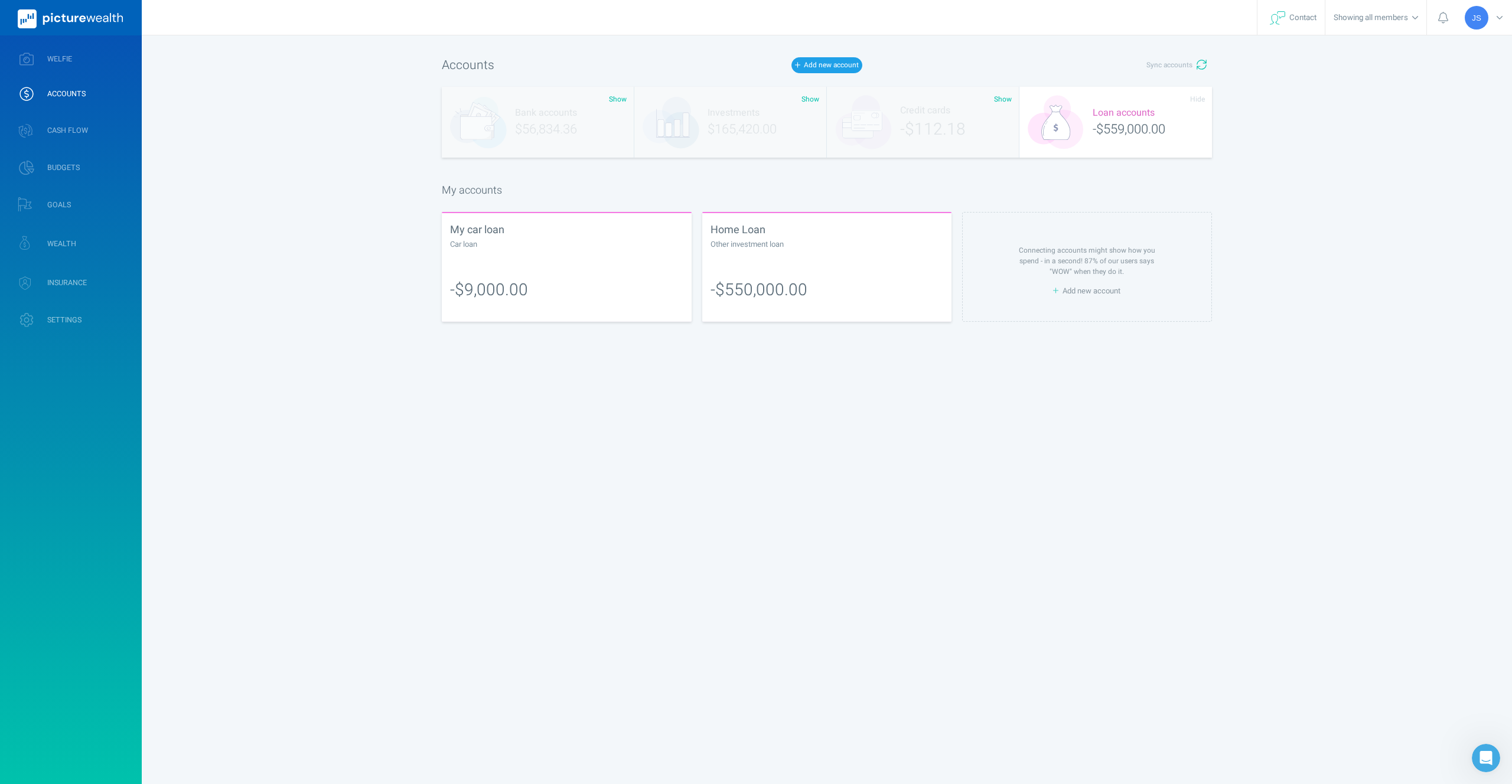 click on "Investments $165,420.00" at bounding box center (731, 122) 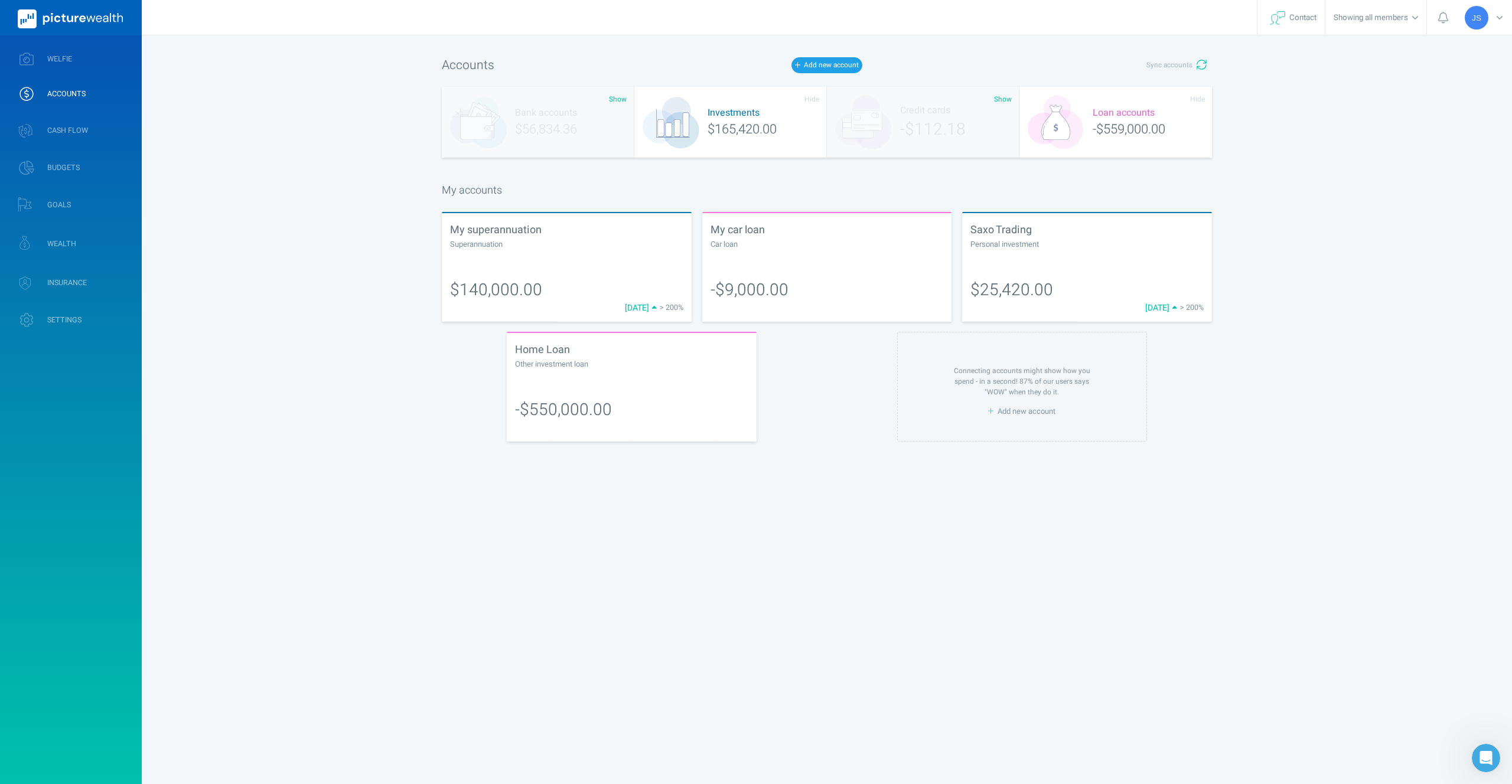 click on "Bank accounts $56,834.36" at bounding box center (538, 122) 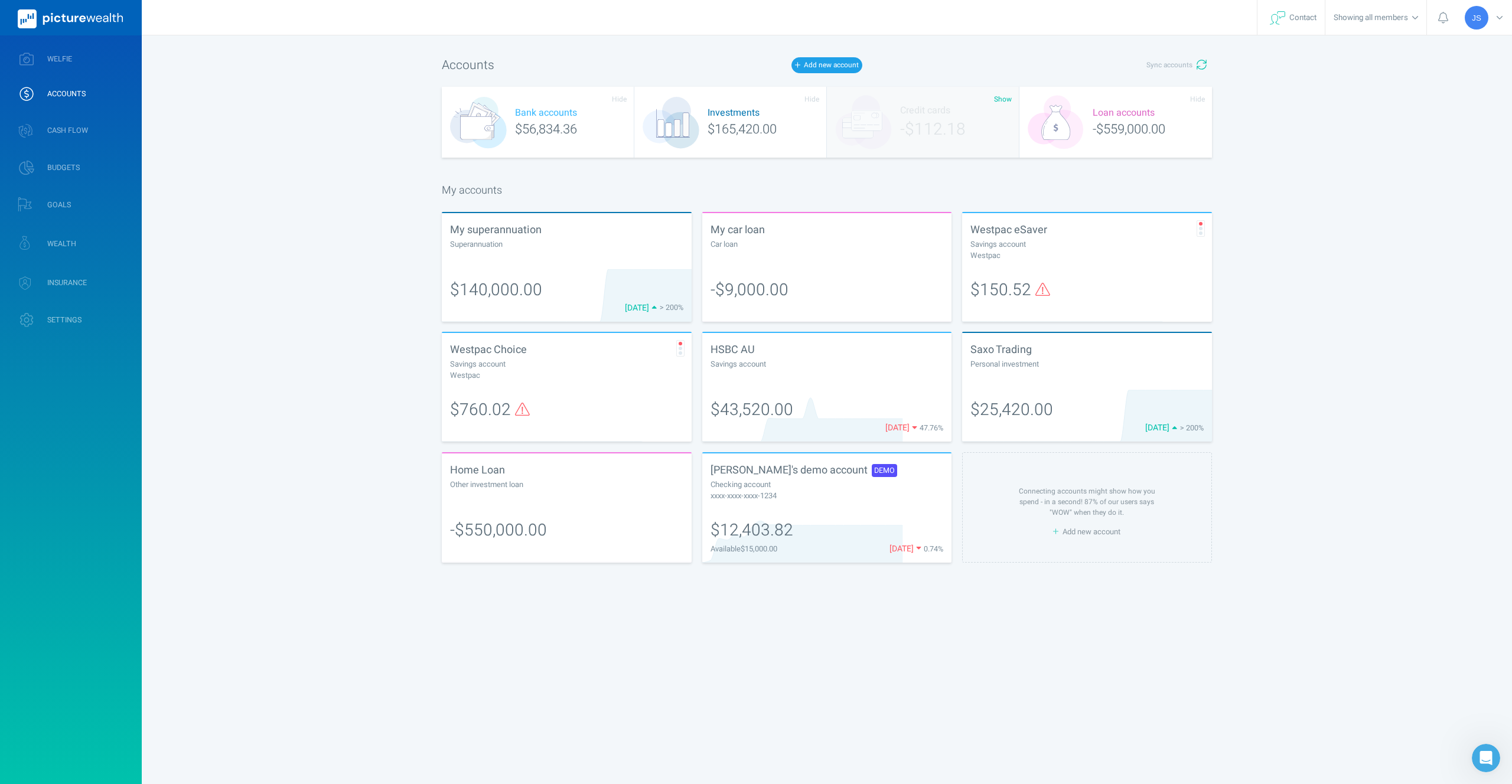 click on "Credit cards -$112.18" at bounding box center (923, 122) 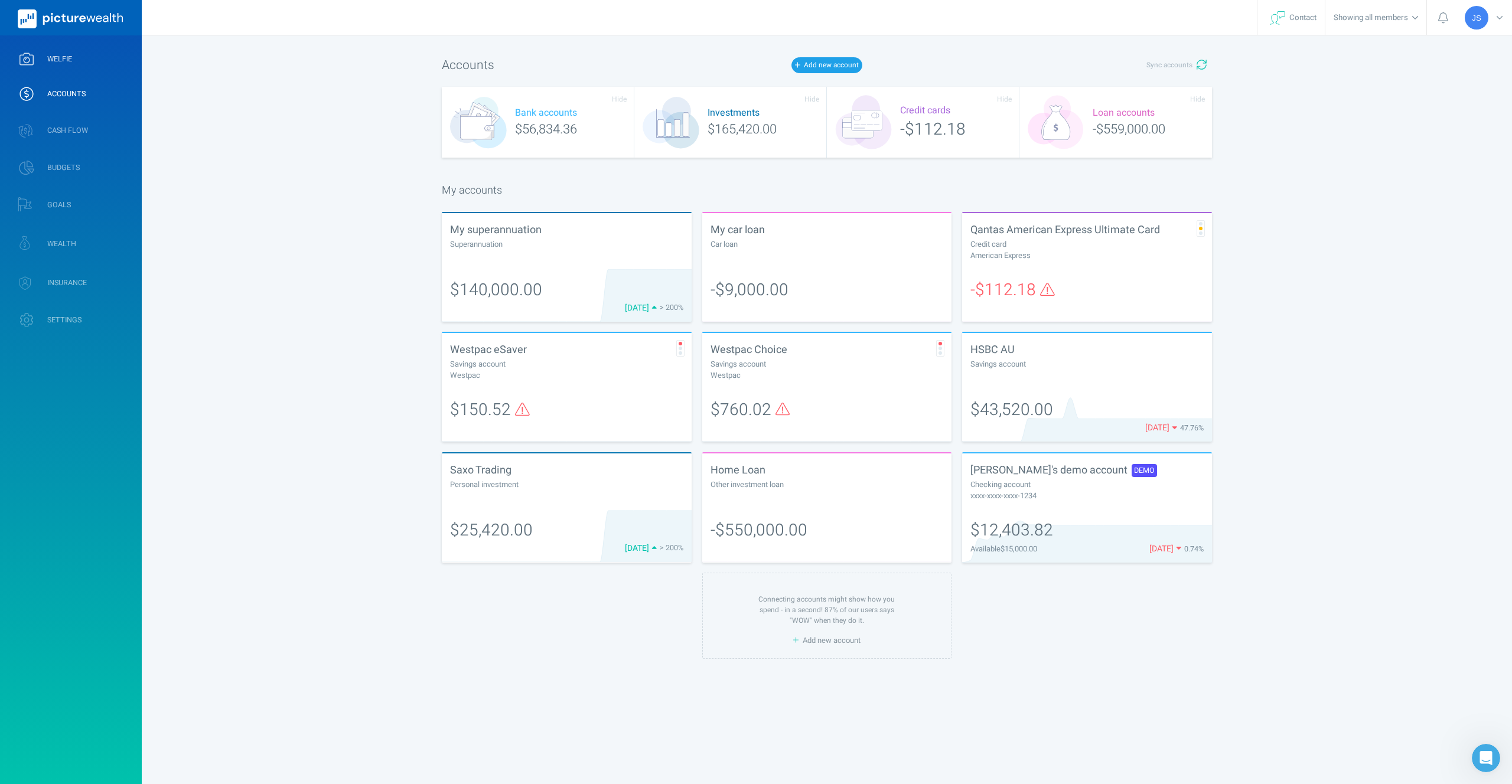 click on "WELFIE" at bounding box center [60, 59] 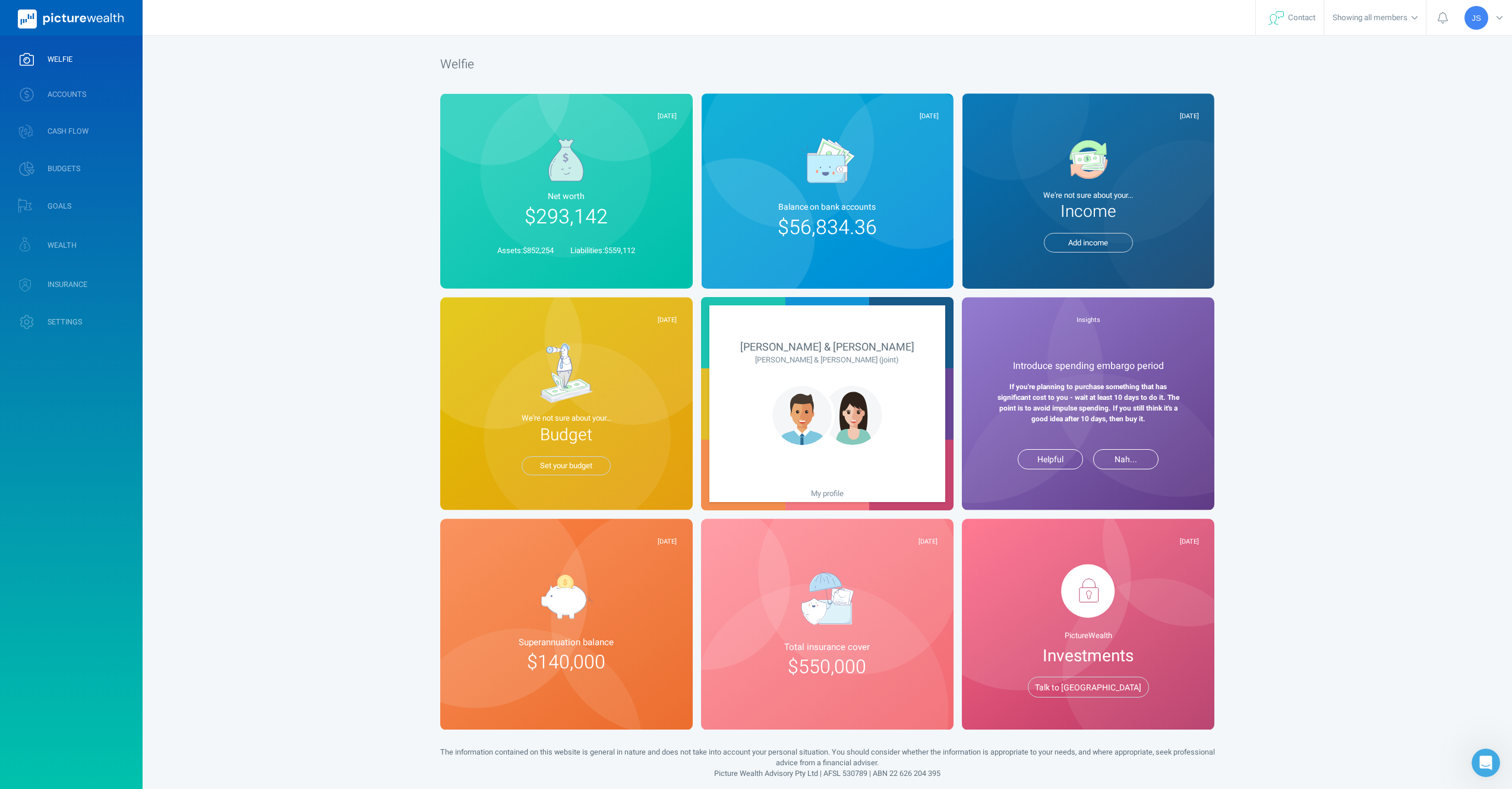 scroll, scrollTop: 7, scrollLeft: 0, axis: vertical 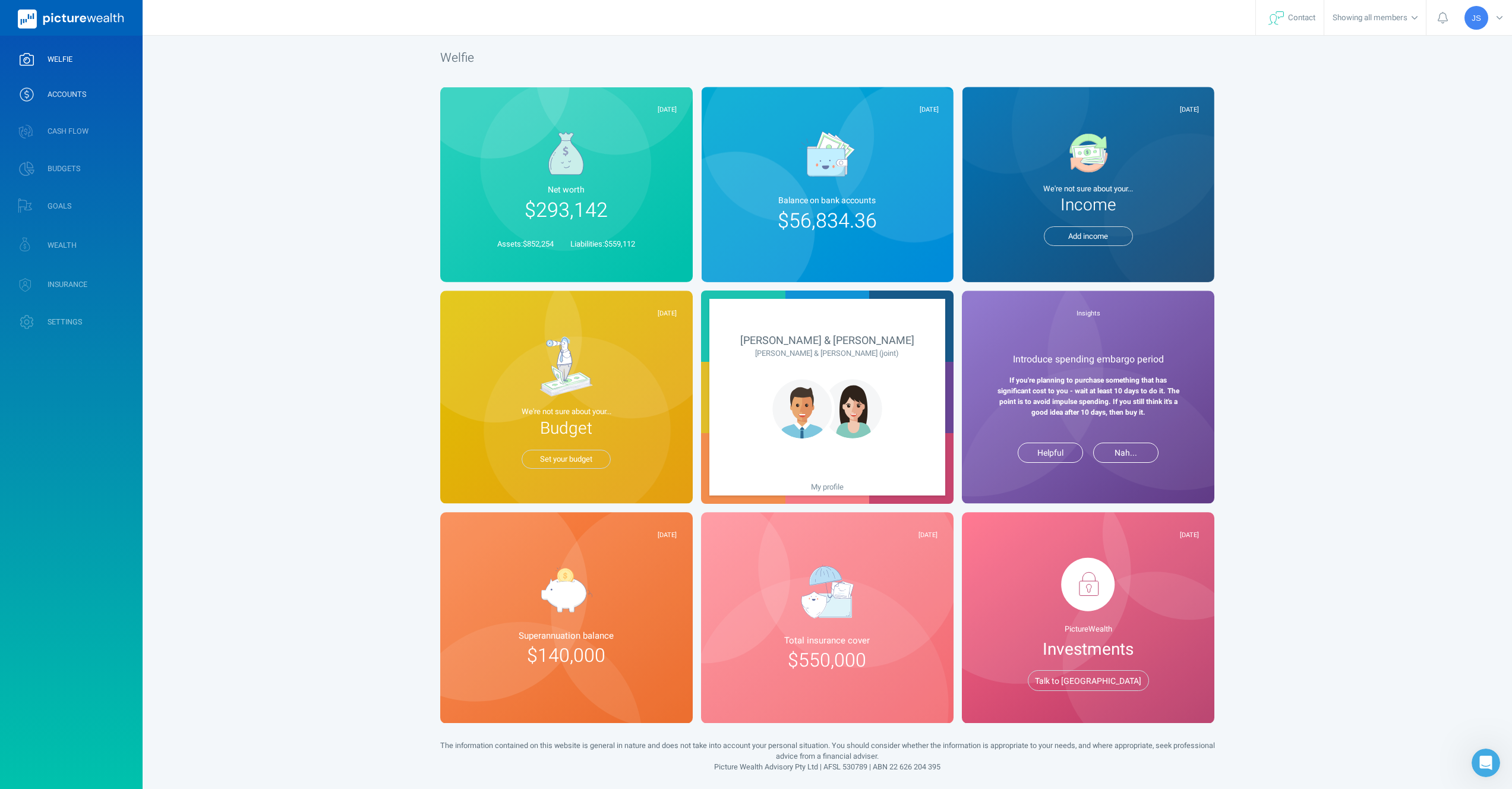 click on "ACCOUNTS" at bounding box center [71, 94] 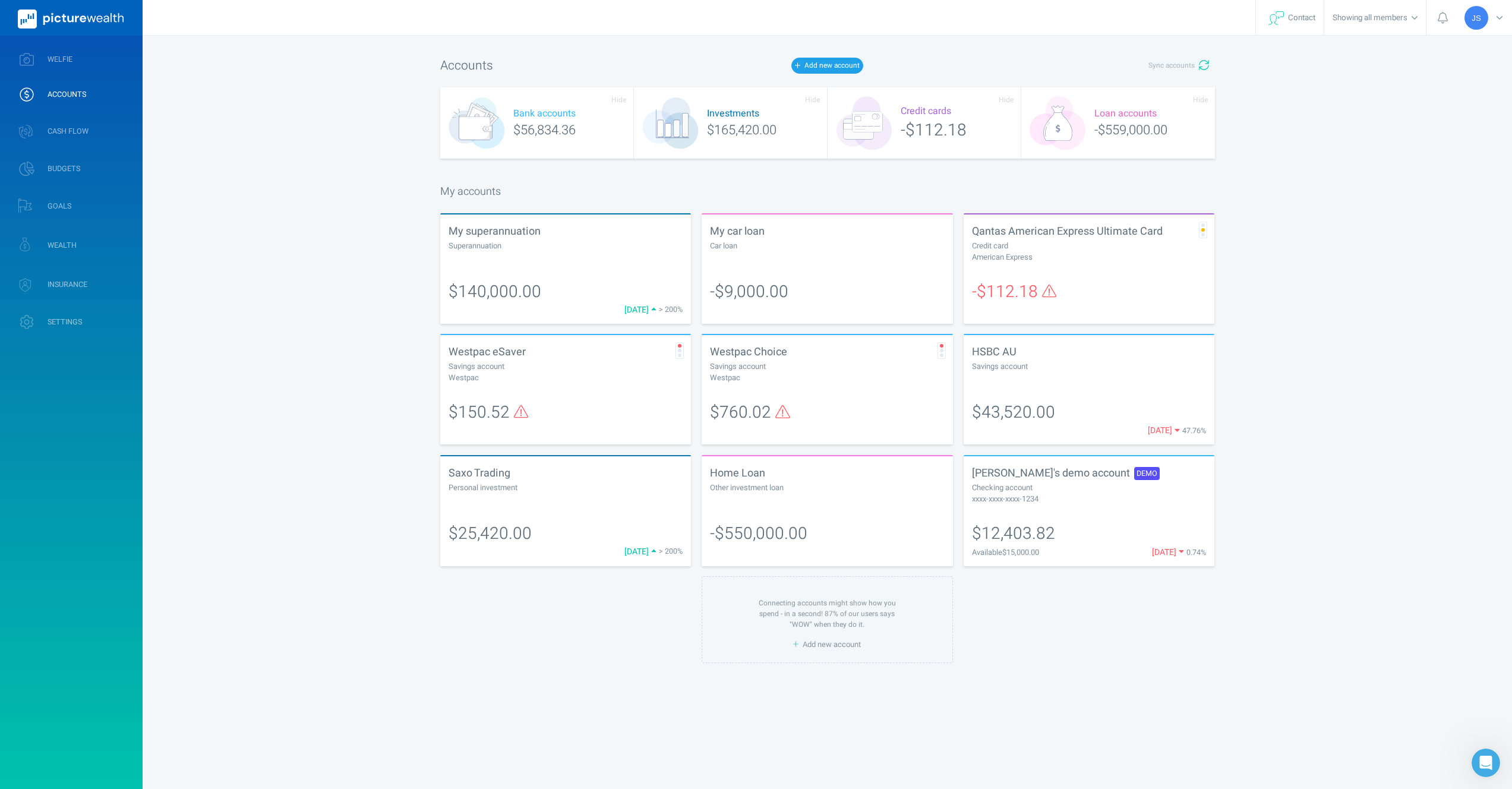 scroll, scrollTop: 0, scrollLeft: 0, axis: both 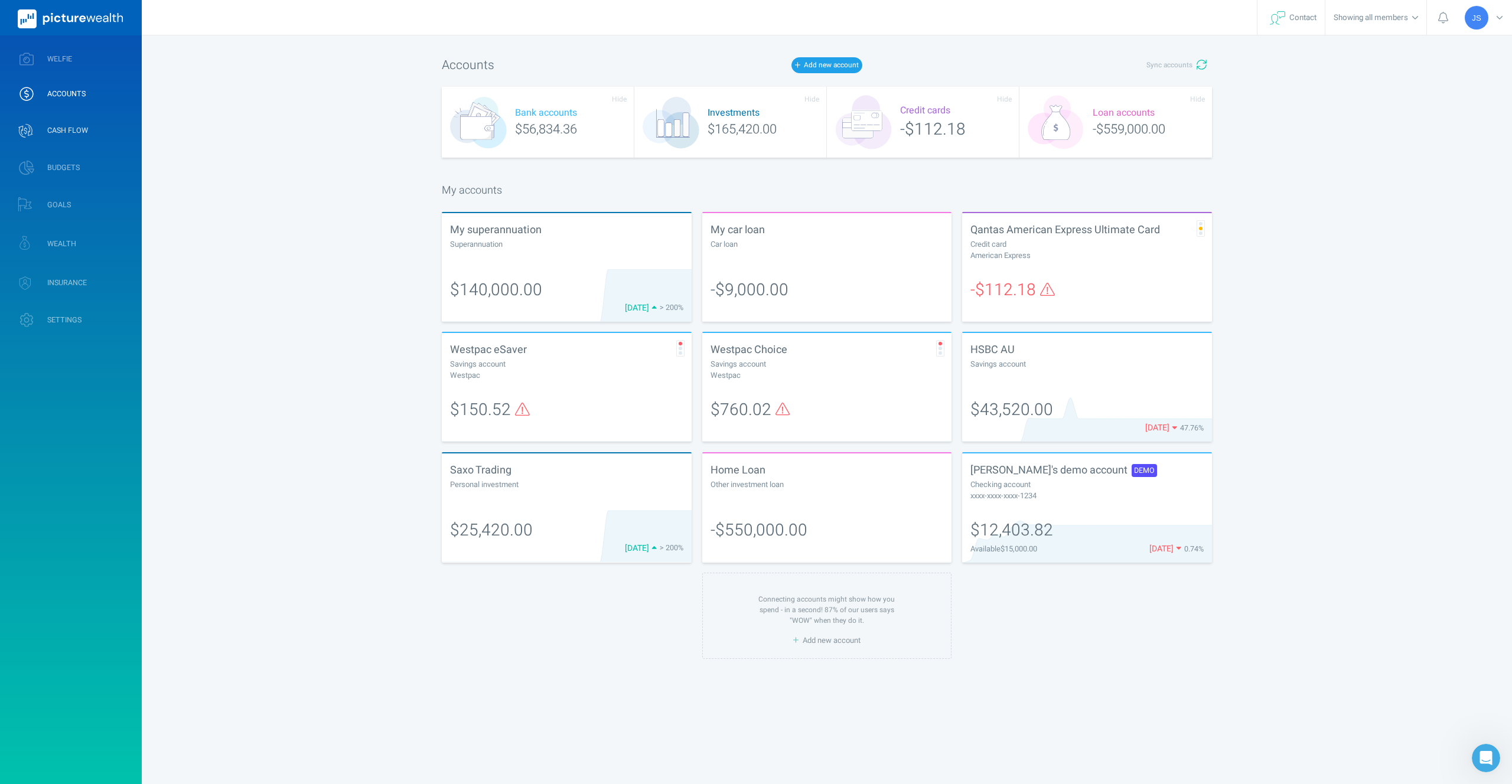 click on "CASH FLOW" at bounding box center (67, 130) 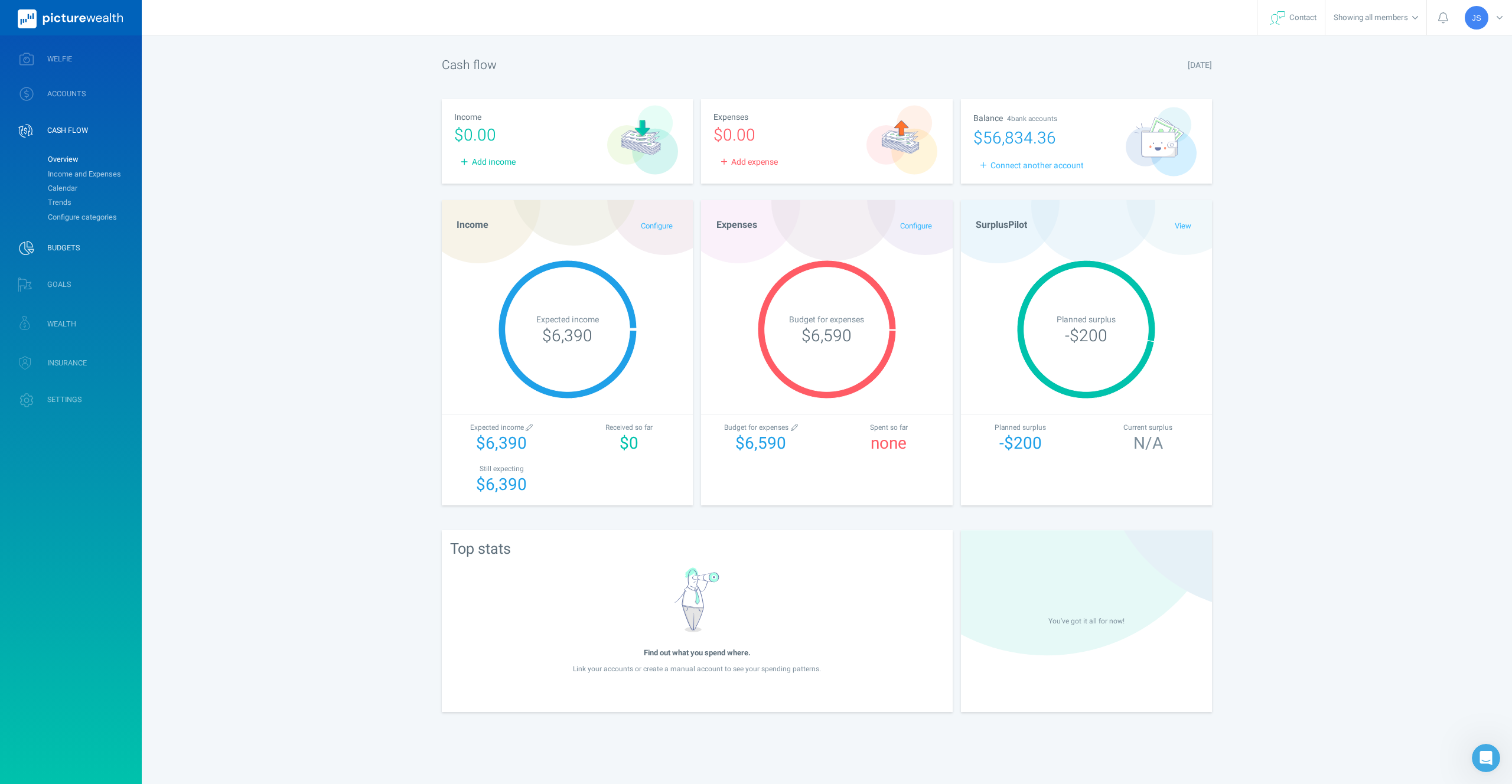 click on "BUDGETS" at bounding box center (63, 248) 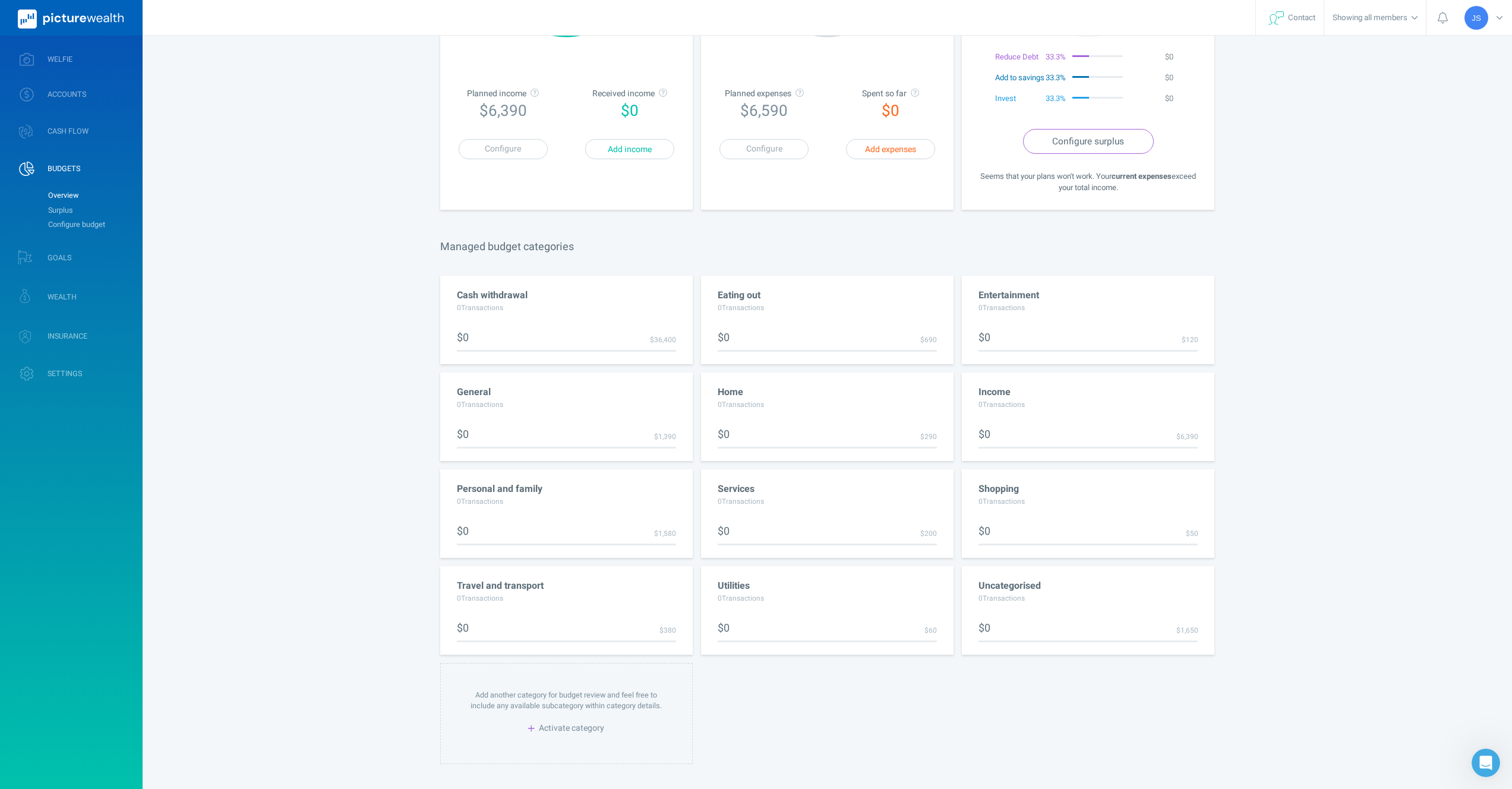 scroll, scrollTop: 0, scrollLeft: 0, axis: both 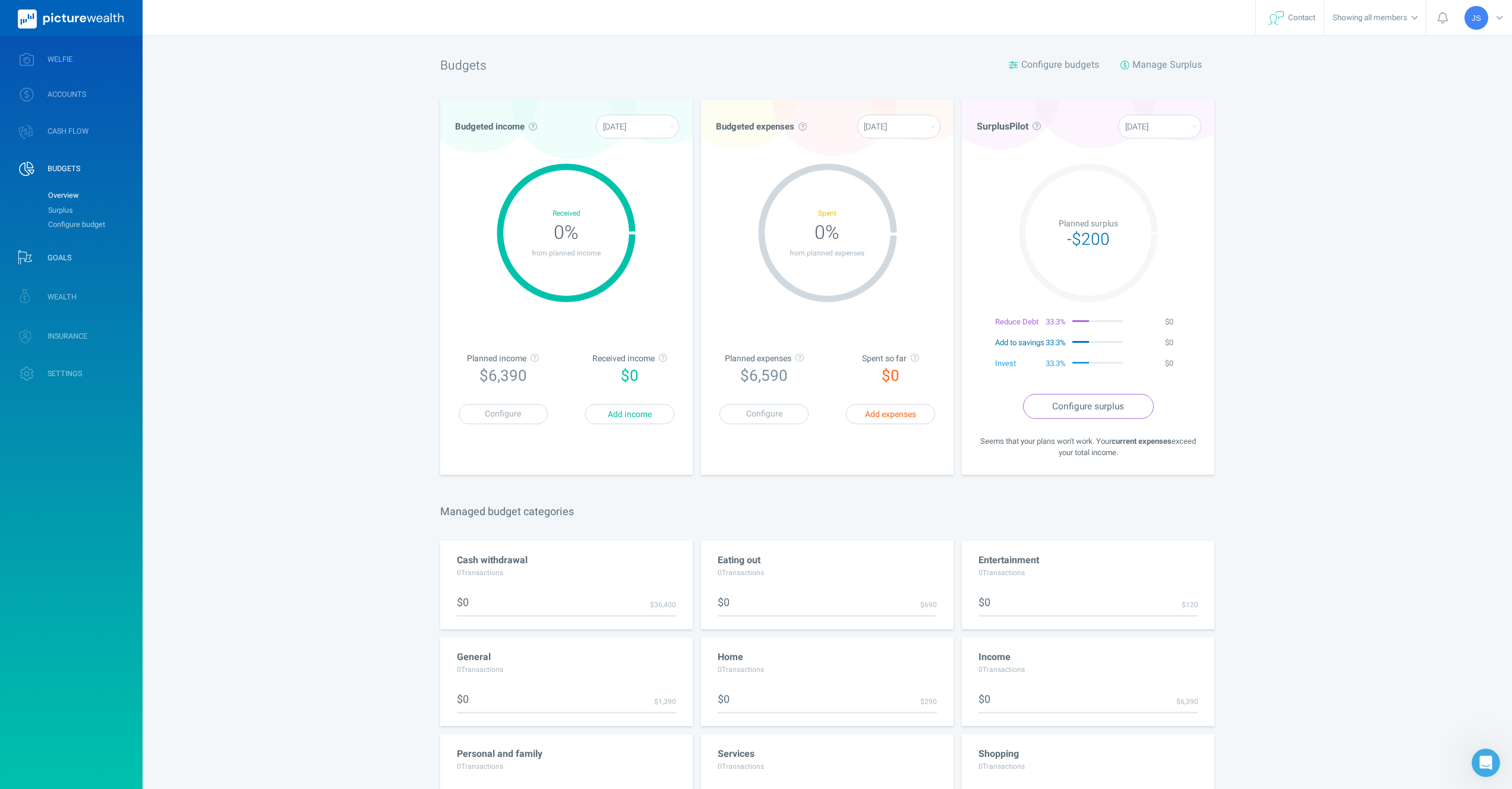 click on "GOALS" at bounding box center (71, 257) 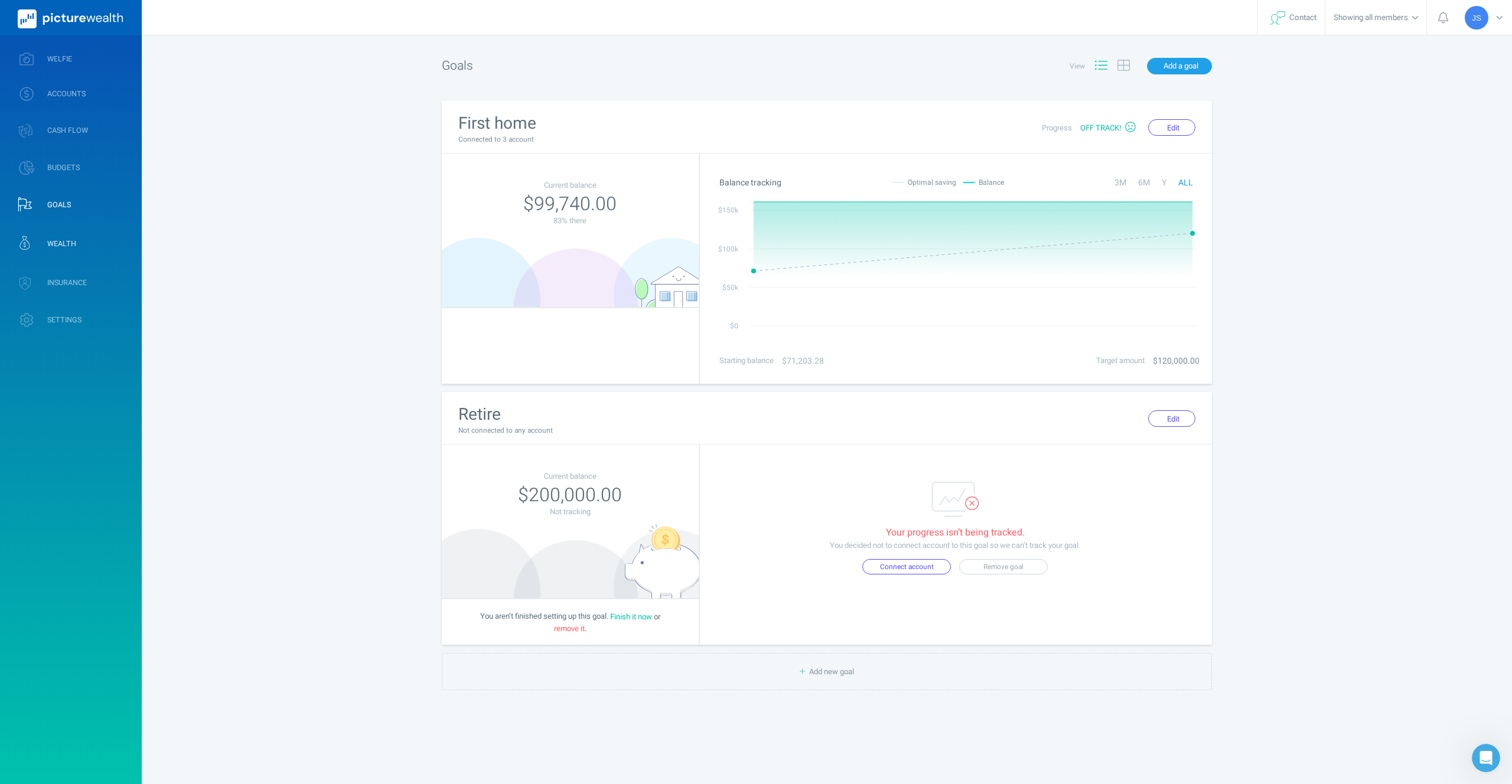 click on "WEALTH" at bounding box center [61, 244] 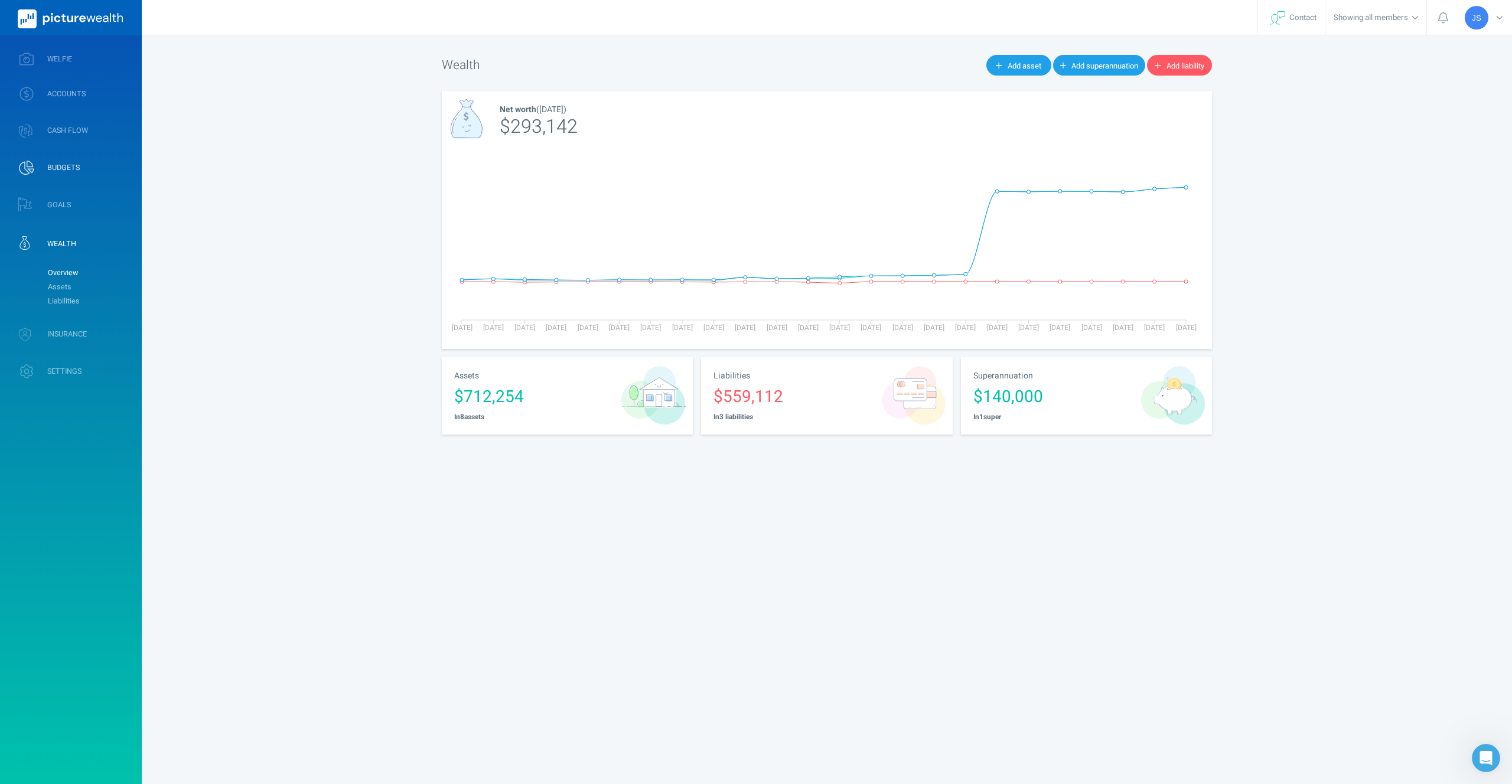 click on "BUDGETS" at bounding box center (63, 168) 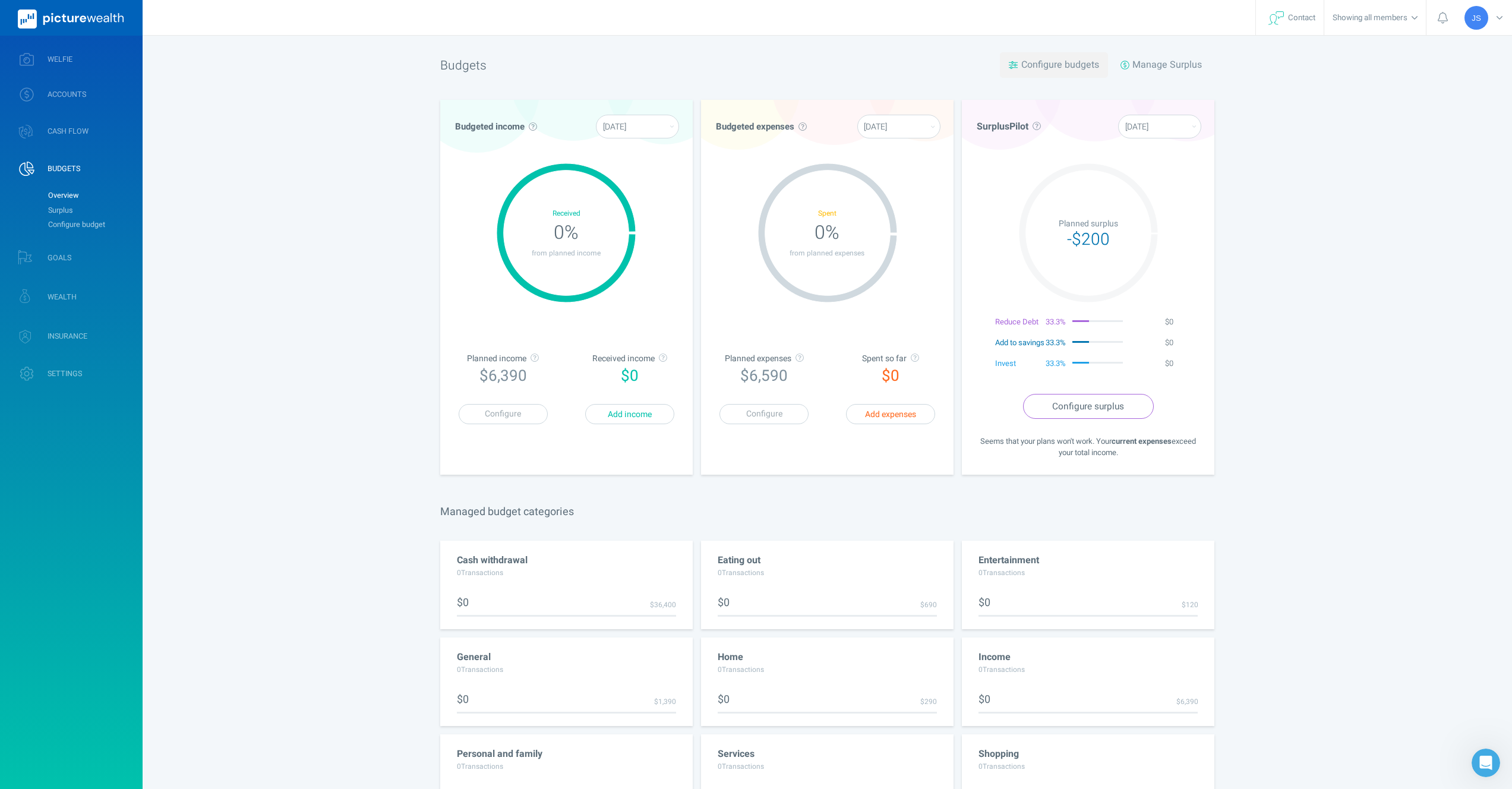 click on "Configure budgets" at bounding box center (1060, 65) 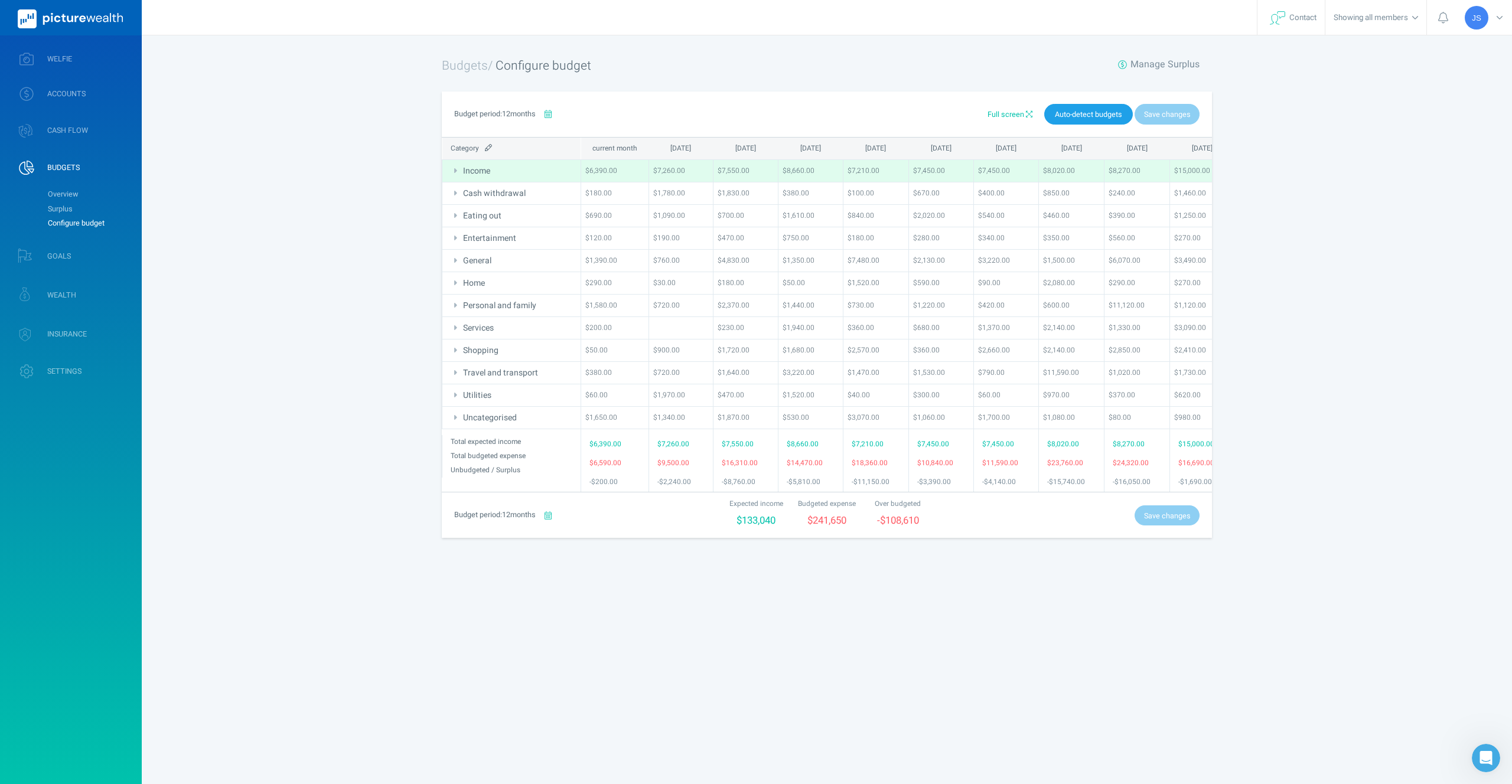 click on "Full screen     Auto-detect budgets   Save changes" at bounding box center (959, 114) 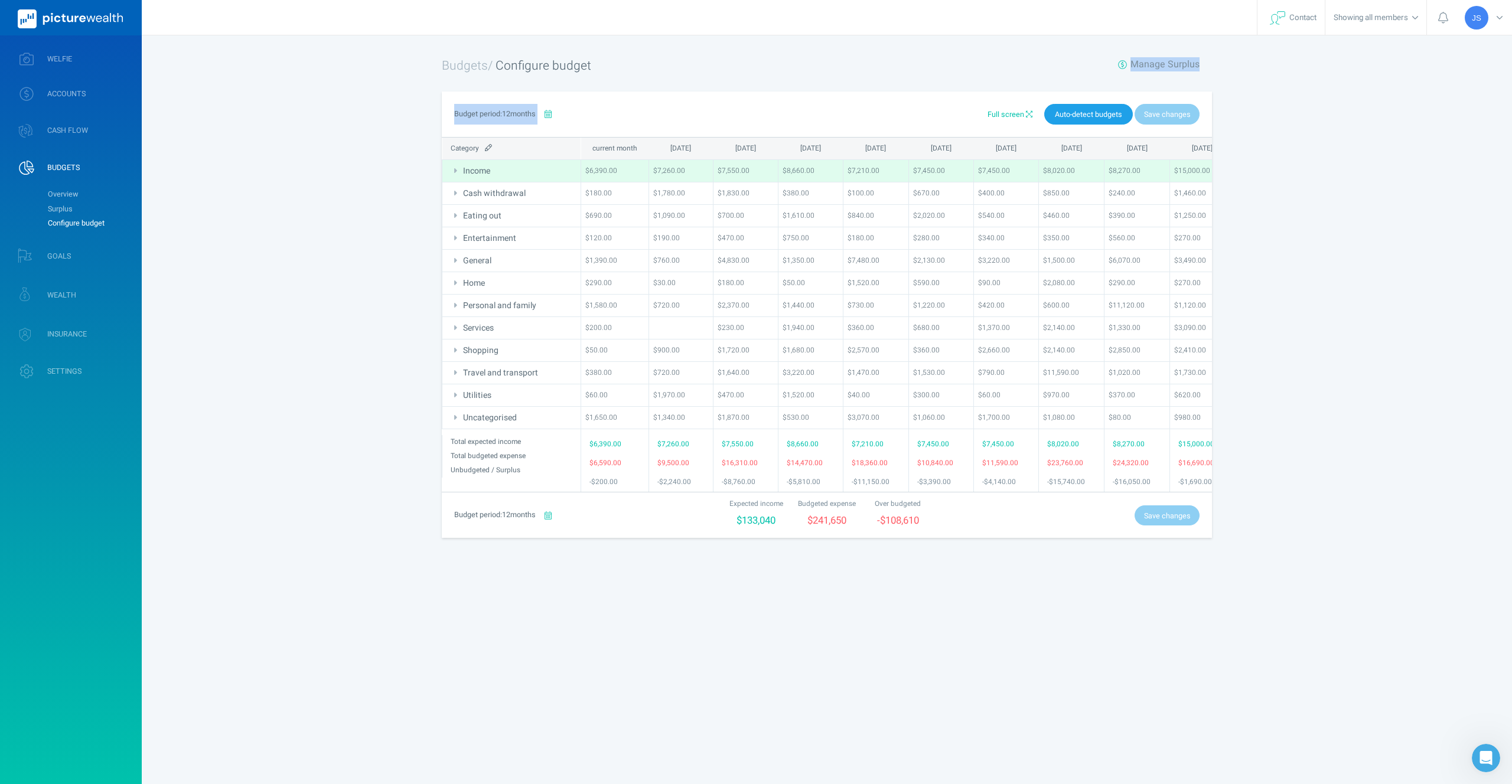 drag, startPoint x: 820, startPoint y: 115, endPoint x: 813, endPoint y: 60, distance: 55.443665 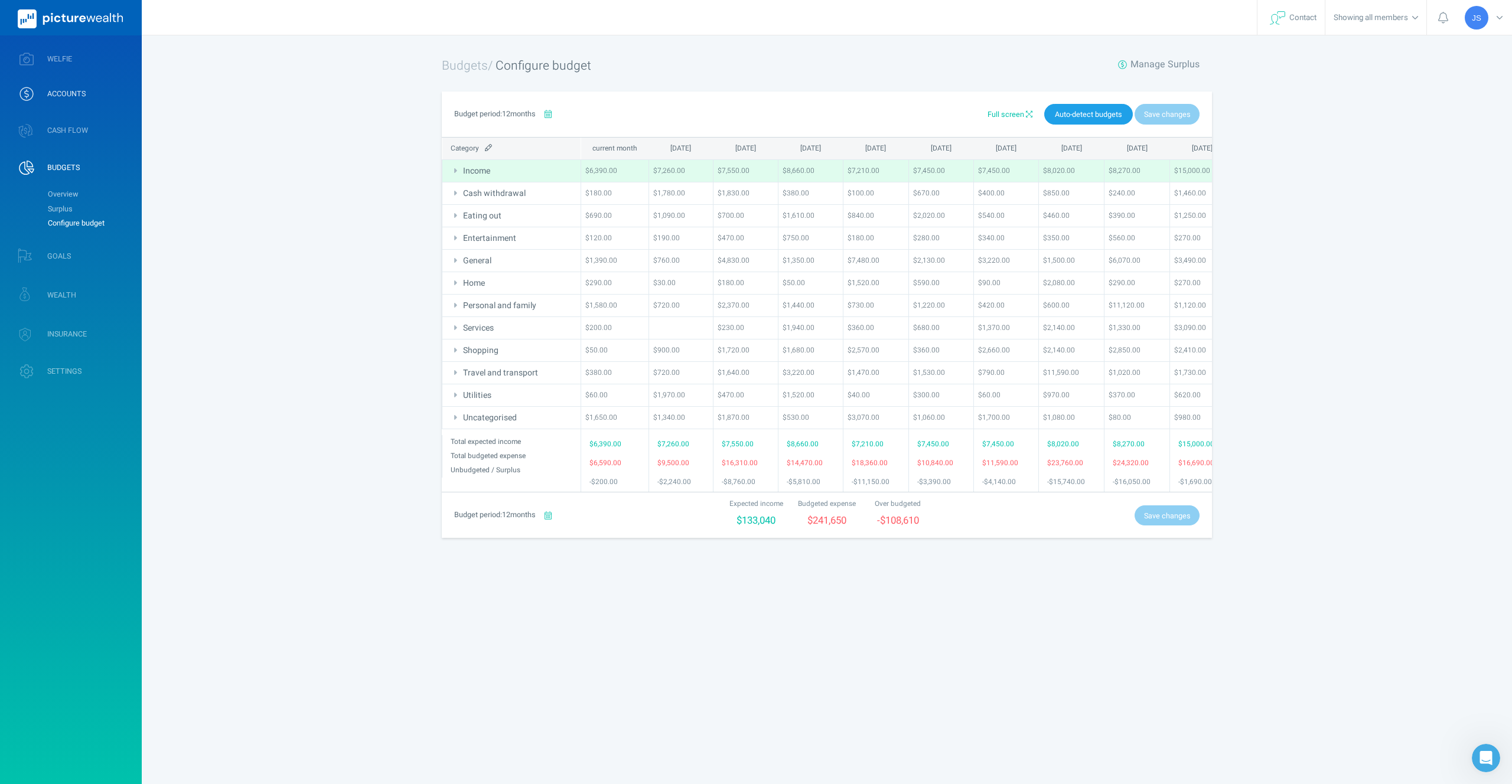 click on "ACCOUNTS" at bounding box center [71, 94] 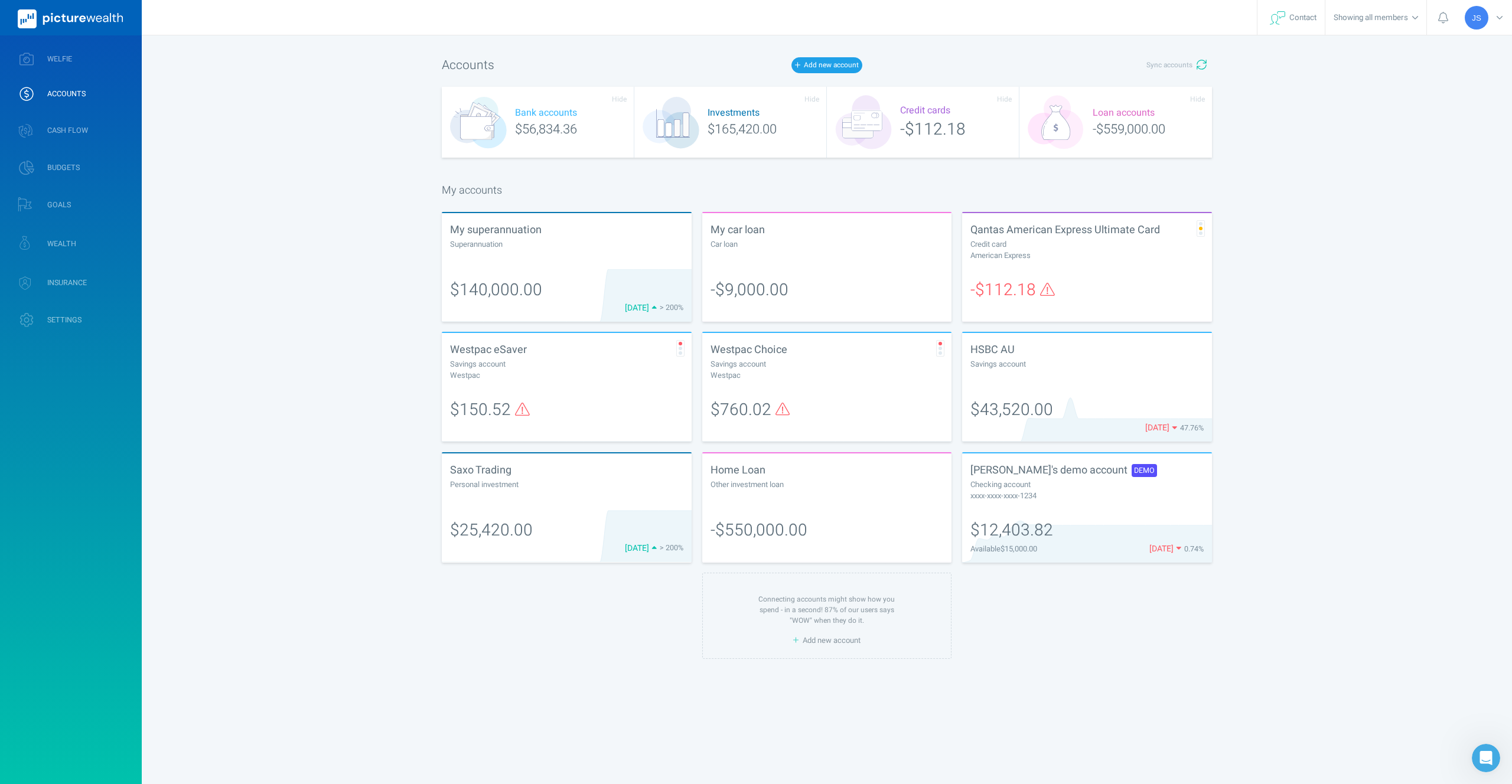 click at bounding box center (1486, 758) 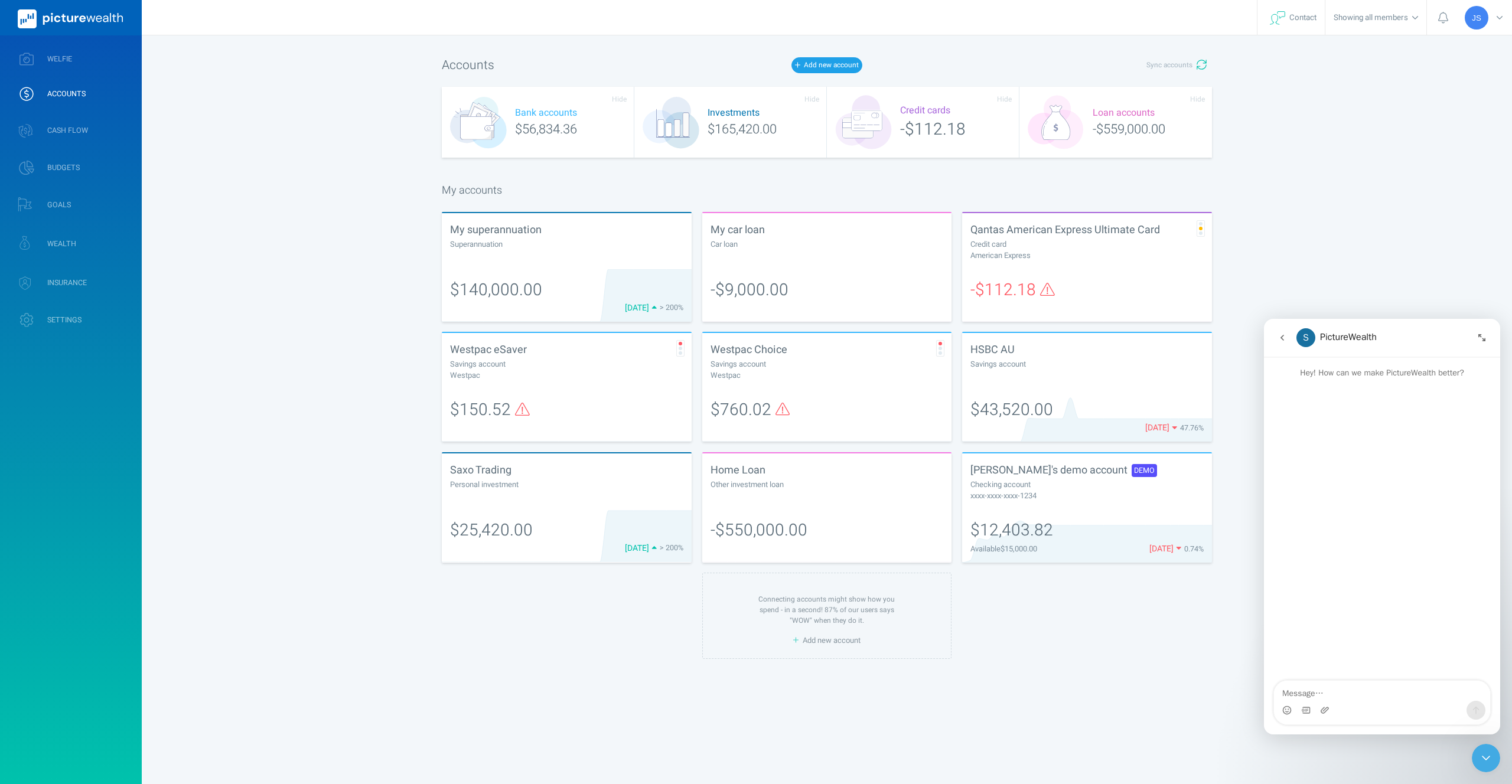 click on "[PERSON_NAME] Profile settings Account settings Family settings Security settings WELFIE ACCOUNTS CASH FLOW Overview Income and Expenses Calendar Trends Configure categories BUDGETS Overview Surplus Configure budget GOALS WEALTH Overview Assets Liabilities INSURANCE Overview [PERSON_NAME] SETTINGS  Contact  Contact Showing all members JS Accounts   Add new account Sync accounts Bank accounts $56,834.36 Investments $165,420.00 Credit cards -$112.18 Loan accounts -$559,000.00 My accounts My superannuation Superannuation   $140,000.00     [DATE] > 200% My car loan Car loan   -$9,000.00     Qantas American Express Ultimate Card Credit card American Express -$112.18     Westpac eSaver Savings account Westpac $150.52     Westpac Choice Savings account Westpac $760.02     HSBC AU Savings account   $43,520.00     [DATE] 47.76% Saxo Trading Personal investment   $25,420.00     [DATE] > 200% Home Loan Other investment loan   -$550,000.00     [PERSON_NAME]'s demo account DEMO Checking account xxxx-xxxx-xxxx-1234" at bounding box center [756, 392] 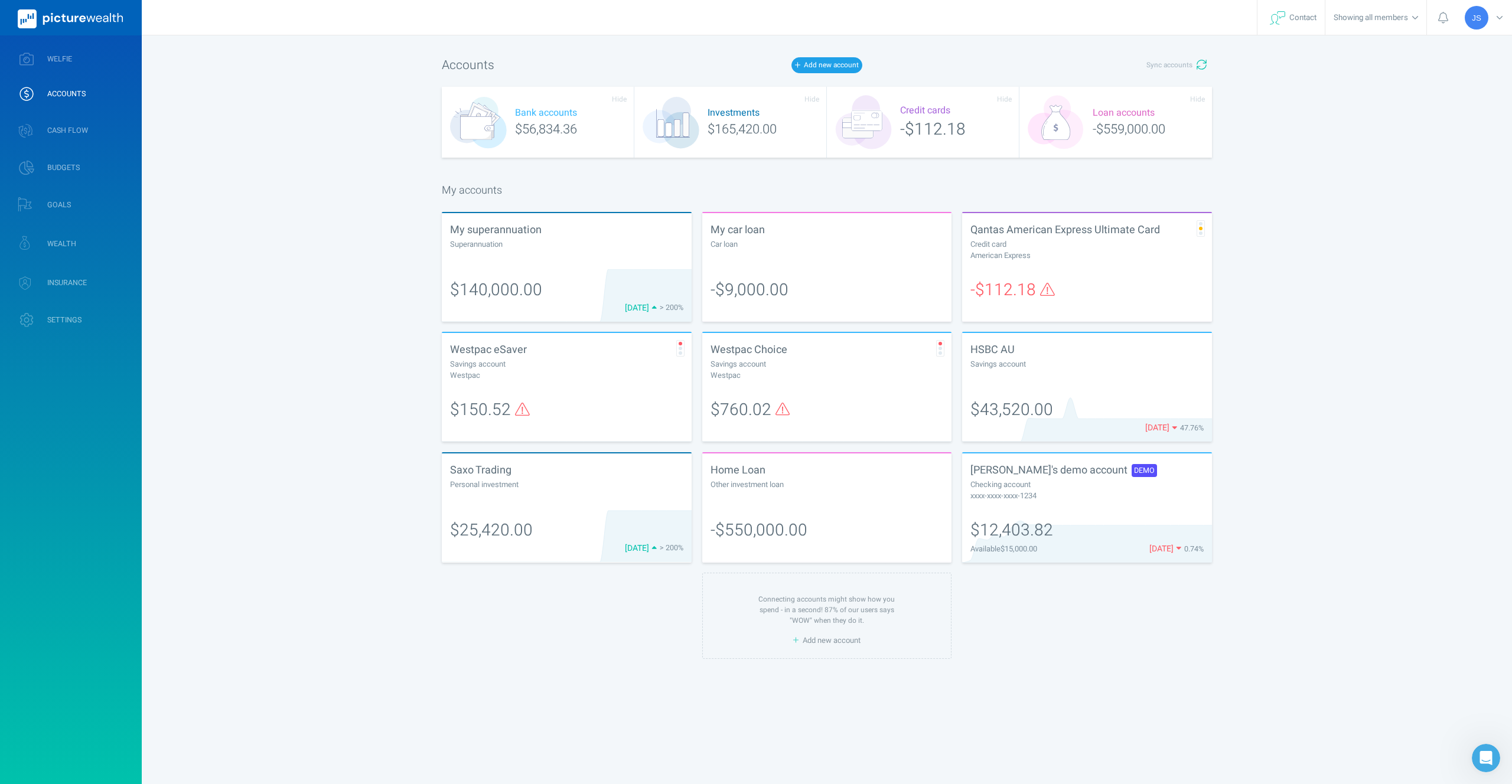 click at bounding box center (71, 18) 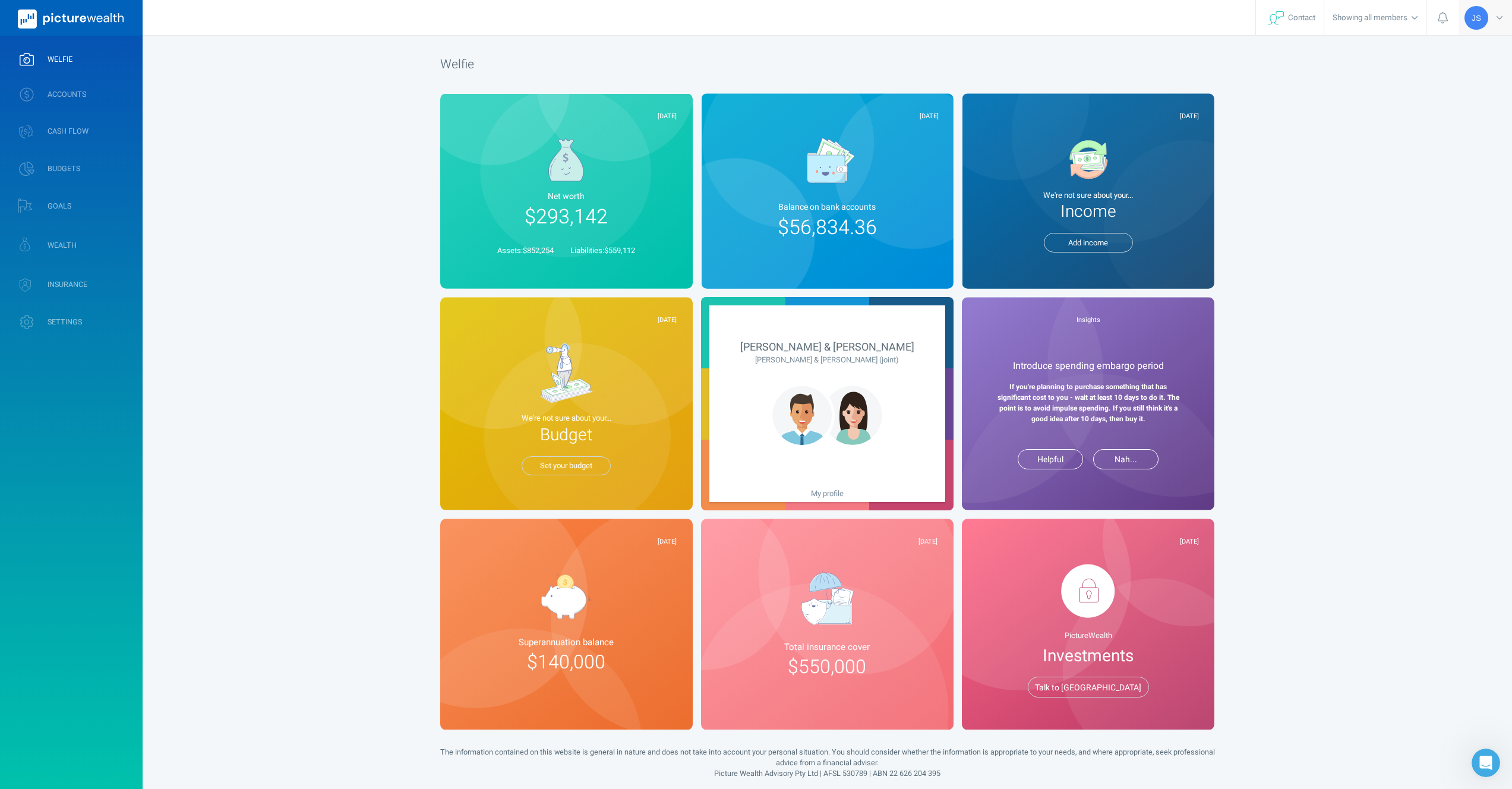 click on "JS" at bounding box center [1485, 17] 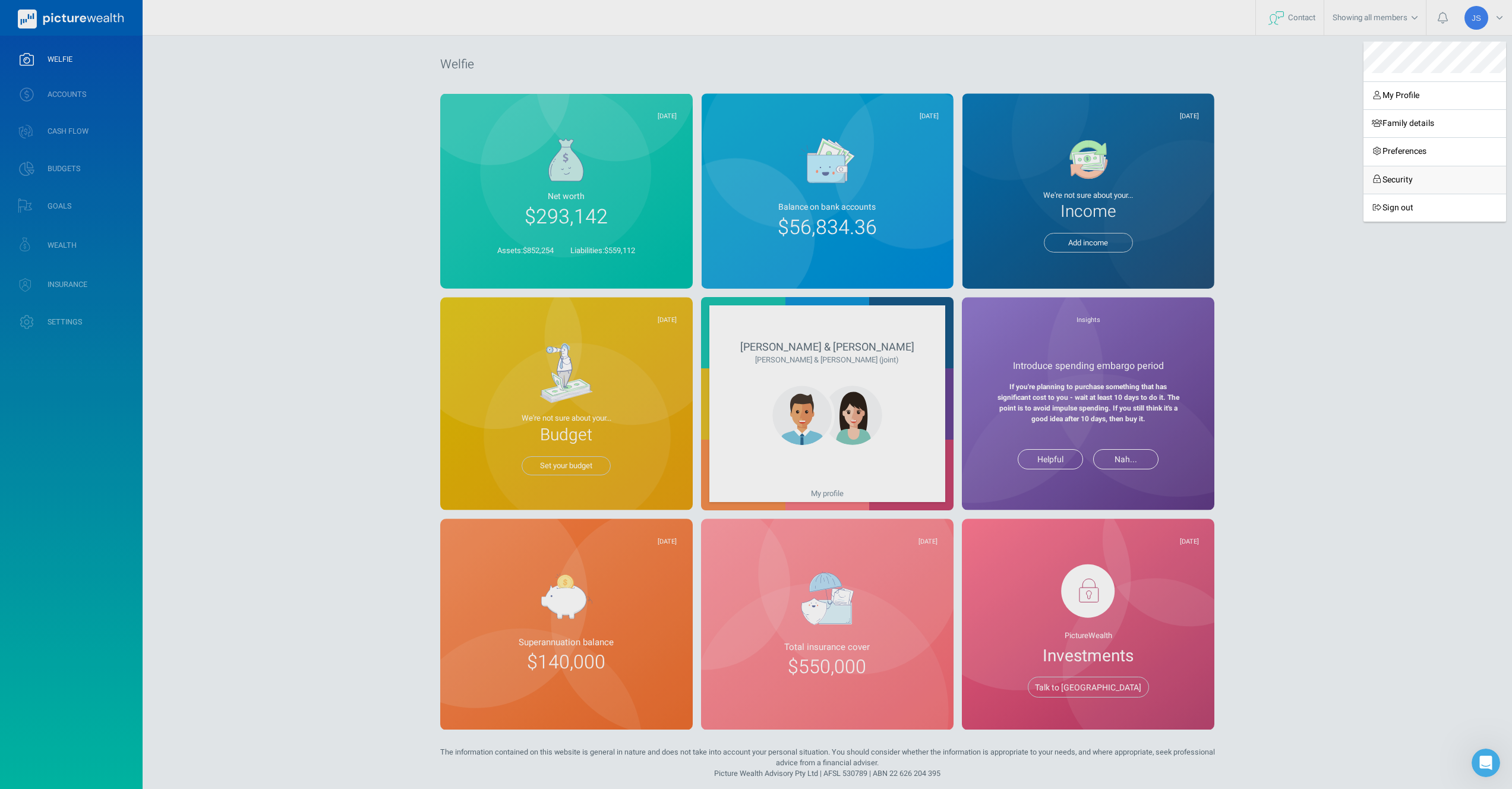 click on "Security" at bounding box center [1435, 179] 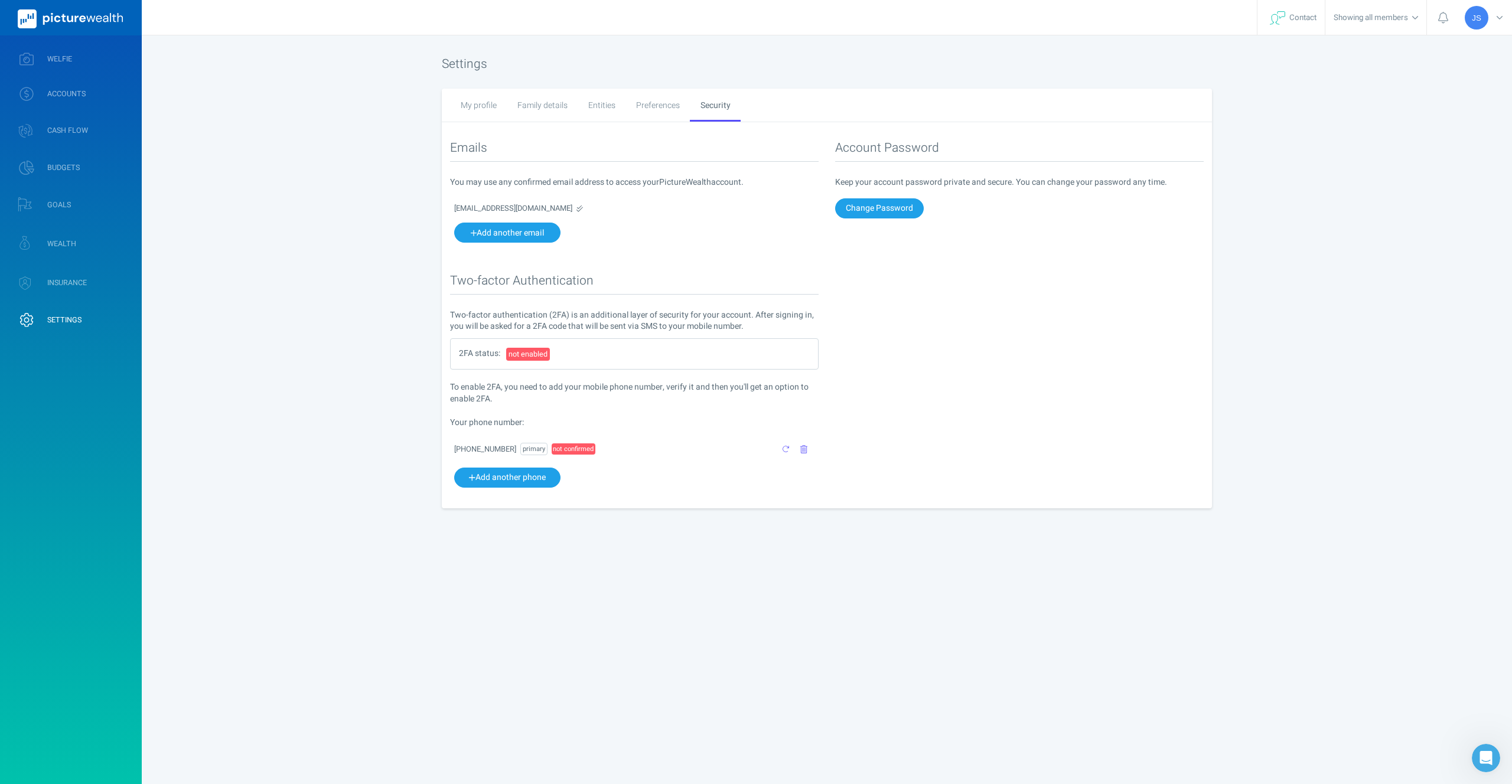 click on "Emails You may use any confirmed email address to access your  PictureWealth  account. [EMAIL_ADDRESS][DOMAIN_NAME]  Add another email Two-factor Authentication Two-factor authentication (2FA) is an additional layer of security for your account. After signing in, you will be asked for a 2FA code that will be sent via SMS to your mobile number. 2FA status:     not enabled To enable 2FA, you need to add your mobile phone number, verify it and then you'll get an option to enable 2FA. Your phone number : [PHONE_NUMBER] primary not confirmed  Add another phone Account Password Keep your account password private and secure. You can change your password any time. Change Password" at bounding box center (827, 315) 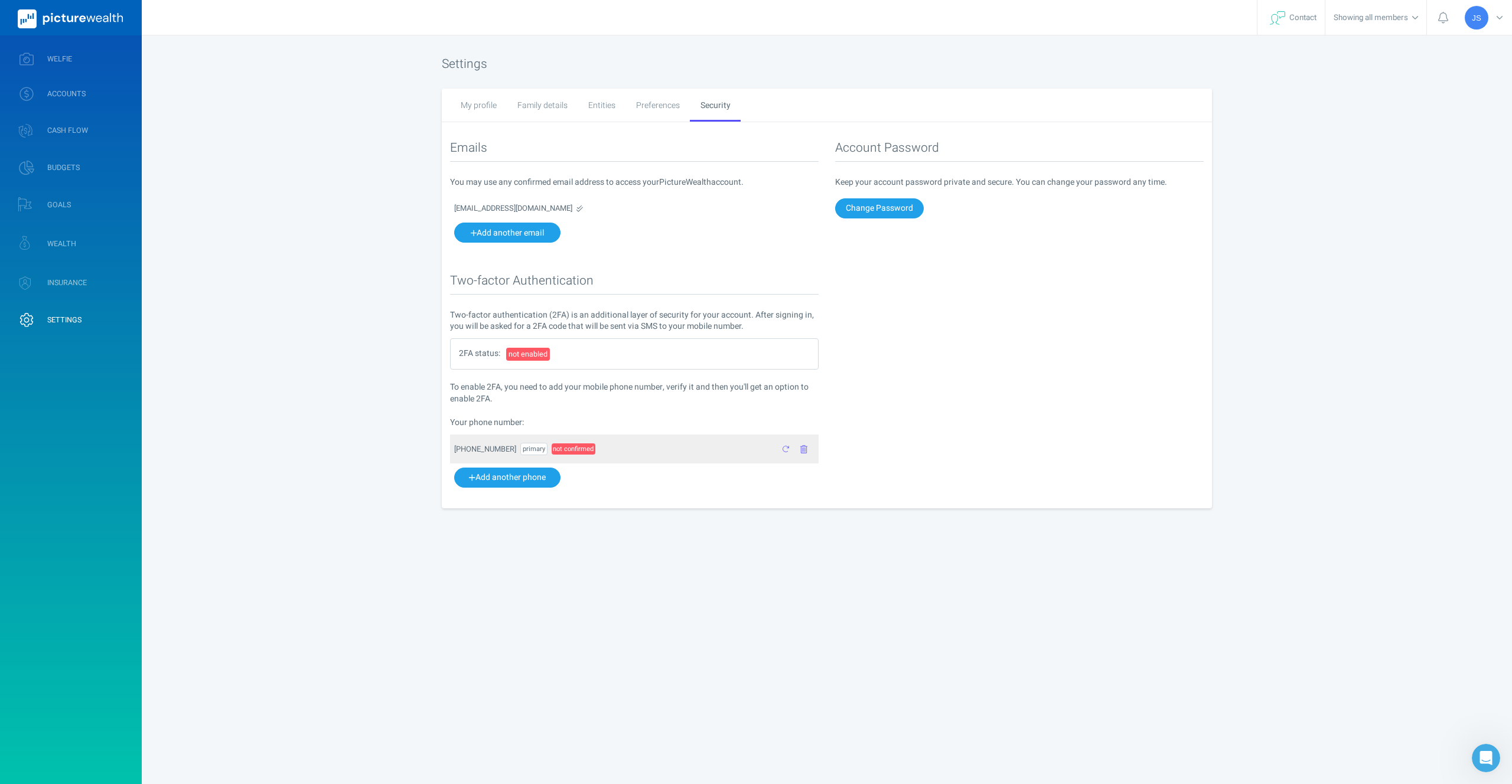 click on "not confirmed" at bounding box center [573, 449] 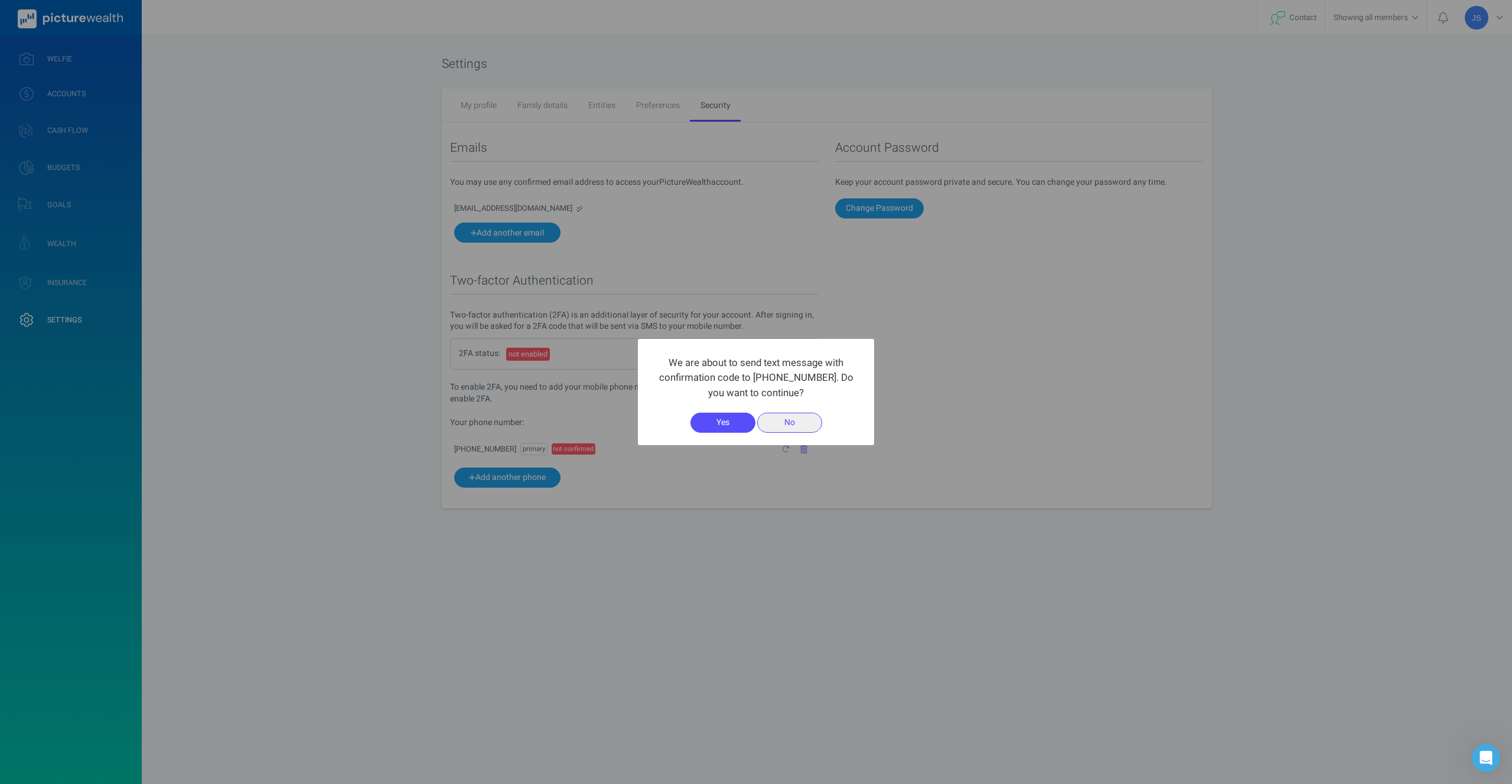 click on "No" at bounding box center (790, 423) 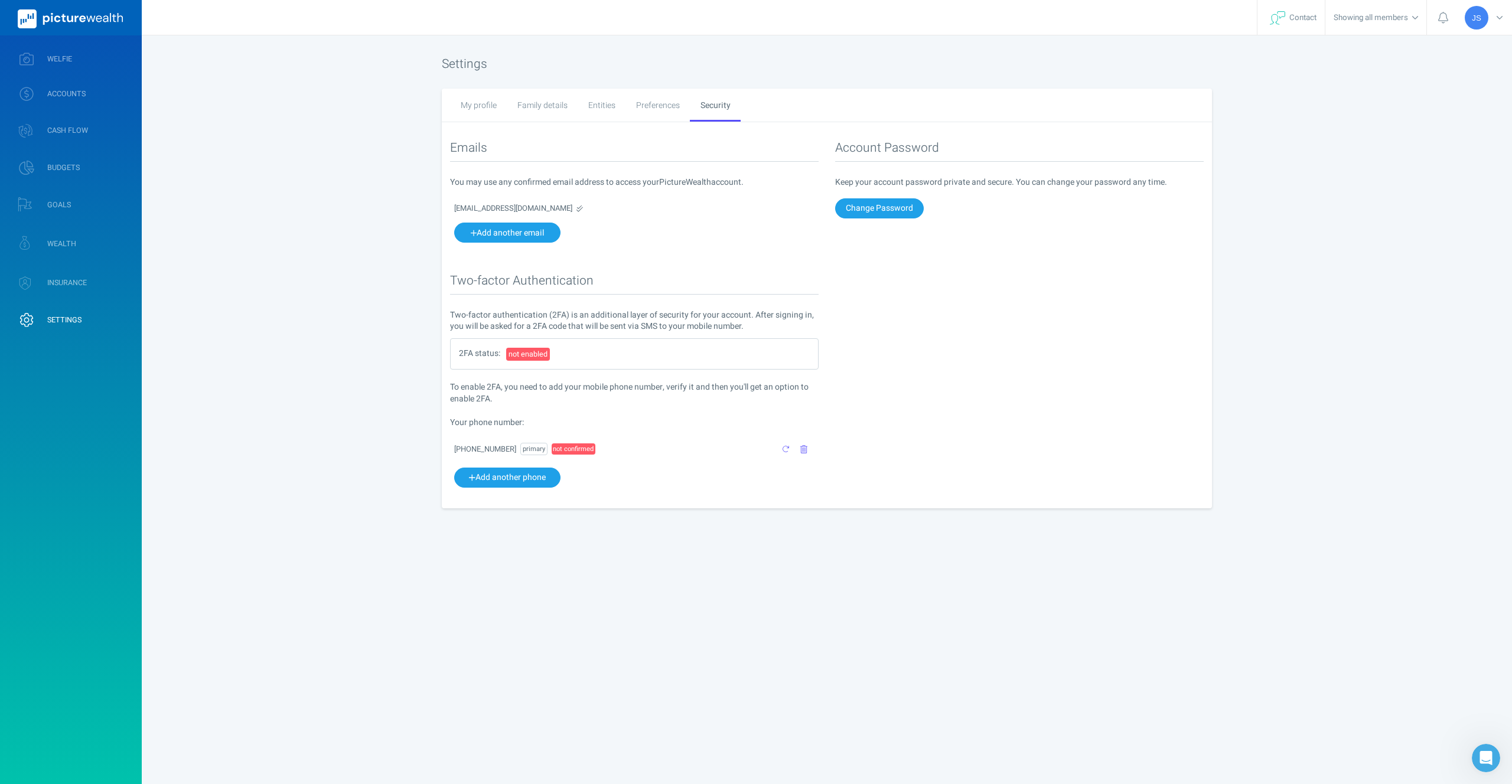 click on "Emails You may use any confirmed email address to access your  PictureWealth  account. [EMAIL_ADDRESS][DOMAIN_NAME]  Add another email Two-factor Authentication Two-factor authentication (2FA) is an additional layer of security for your account. After signing in, you will be asked for a 2FA code that will be sent via SMS to your mobile number. 2FA status:     not enabled To enable 2FA, you need to add your mobile phone number, verify it and then you'll get an option to enable 2FA. Your phone number : [PHONE_NUMBER] primary not confirmed  Add another phone Account Password Keep your account password private and secure. You can change your password any time. Change Password" at bounding box center (827, 315) 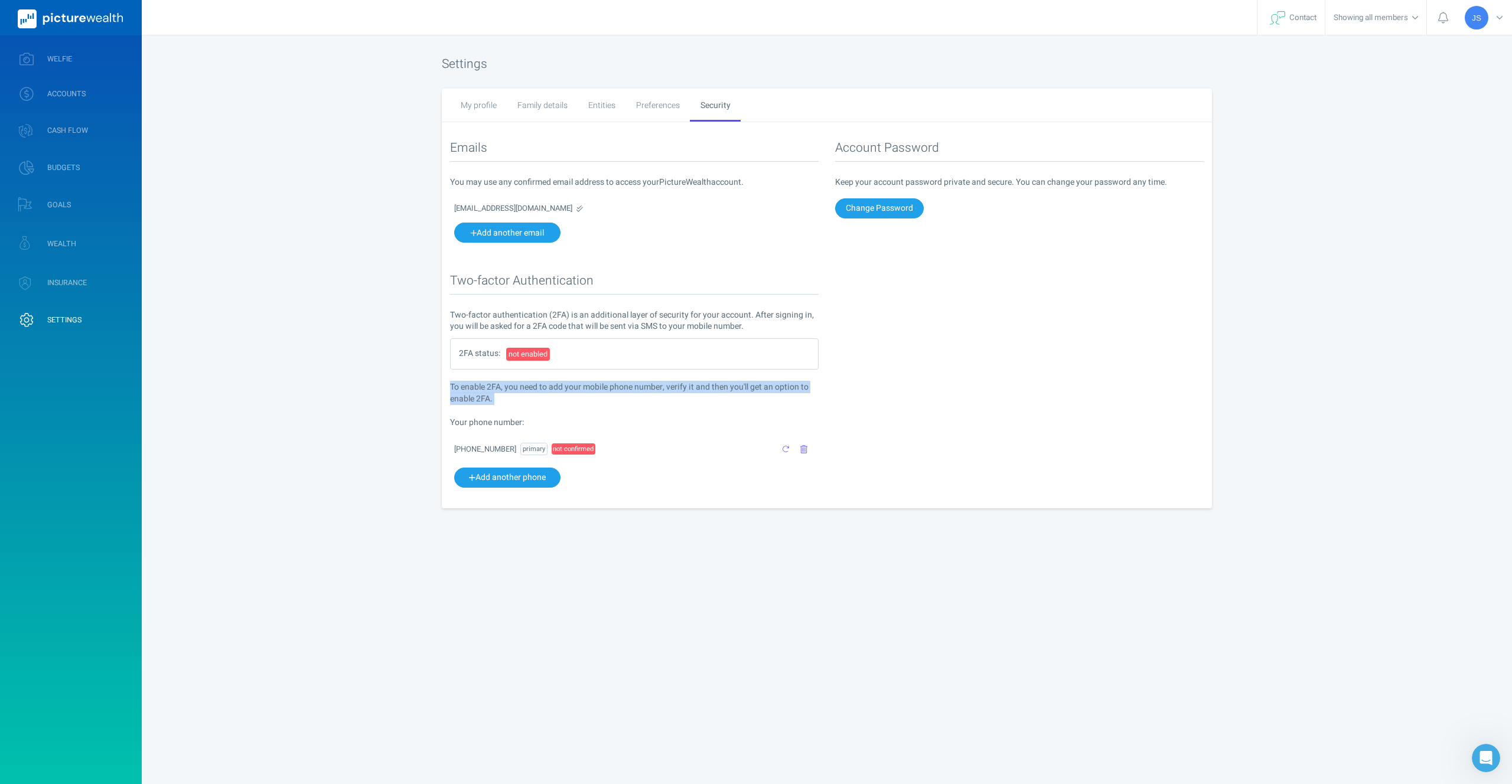 drag, startPoint x: 892, startPoint y: 378, endPoint x: 888, endPoint y: 413, distance: 35.22783 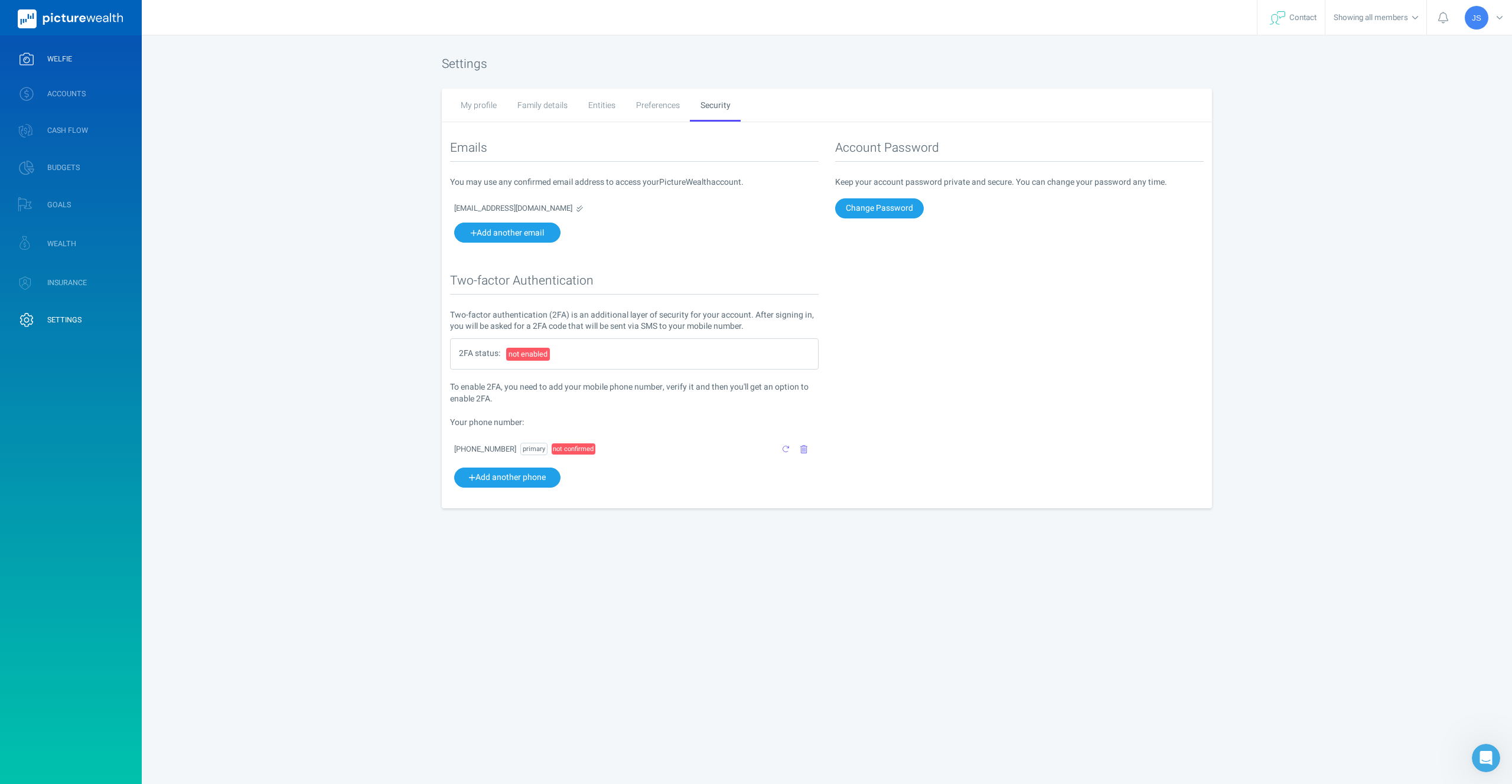 click on "WELFIE" at bounding box center [60, 59] 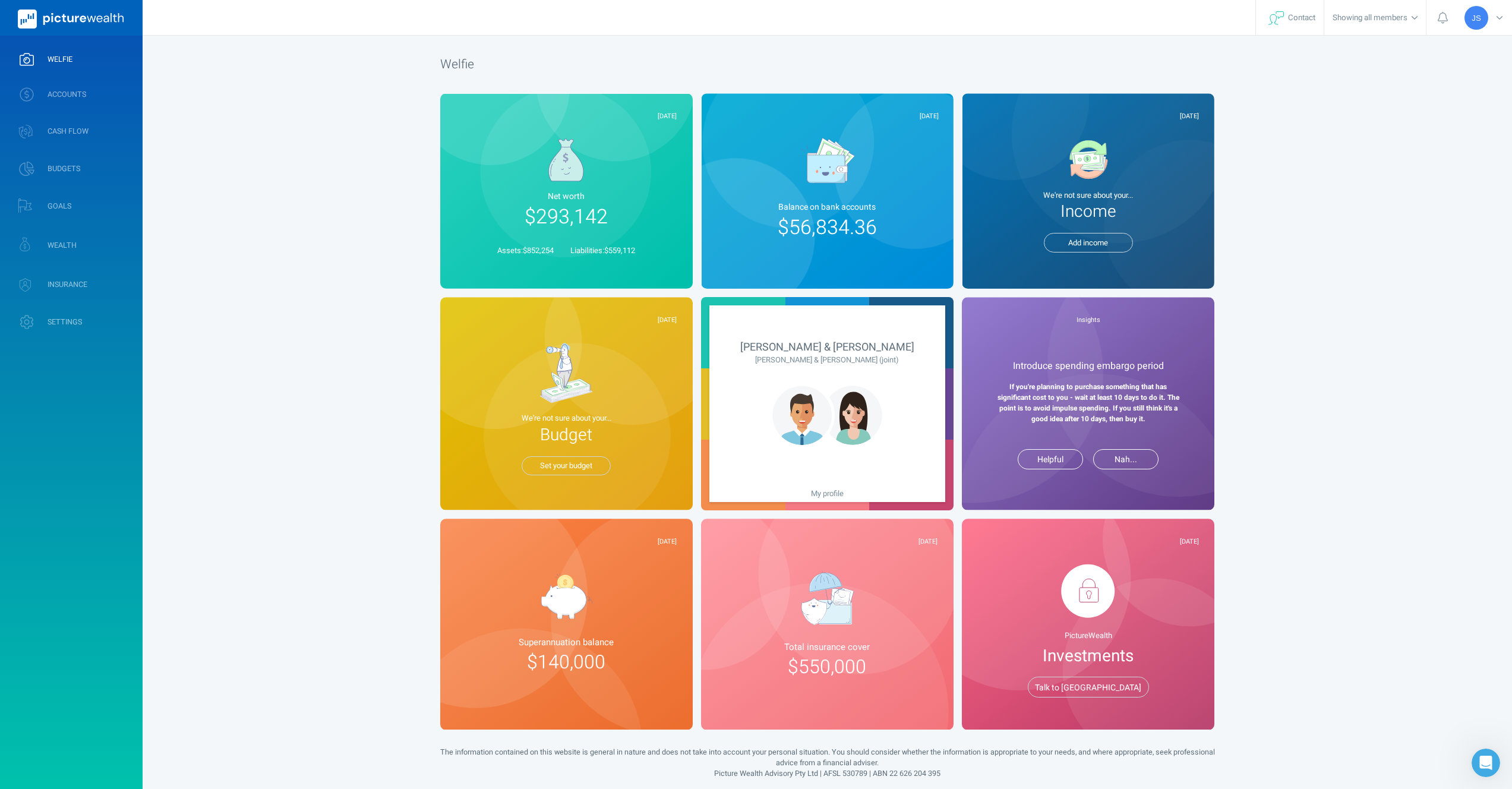 click on "[PERSON_NAME] Profile settings Account settings Family settings Security settings WELFIE ACCOUNTS CASH FLOW Overview Income and Expenses Calendar Trends Configure categories BUDGETS Overview Surplus Configure budget GOALS WEALTH Overview Assets Liabilities INSURANCE Overview [PERSON_NAME] SETTINGS  Contact  Contact Showing all members [PERSON_NAME] [DATE] Net worth $293,142 Assets: $852,254 Liabilities: $559,112 [DATE] Balance on bank account s $56,834.36 [DATE] We're not sure about your... Income Add income [DATE] We're not sure about your... Budget Set your budget [PERSON_NAME] & [PERSON_NAME] [PERSON_NAME] & [PERSON_NAME] (joint) My profile Insights Introduce spending embargo period If you're planning to purchase something that has significant cost to you - wait at least 10 days to do it. The point is to avoid impulse spending. If you still think it's a good idea after 10 days, then buy it. Helpful   Nah... [DATE] Superannuation balance $140,000 [DATE] Total insurance cover $550,000 [DATE] PictureWealth Investments Talk to us" at bounding box center [756, 397] 